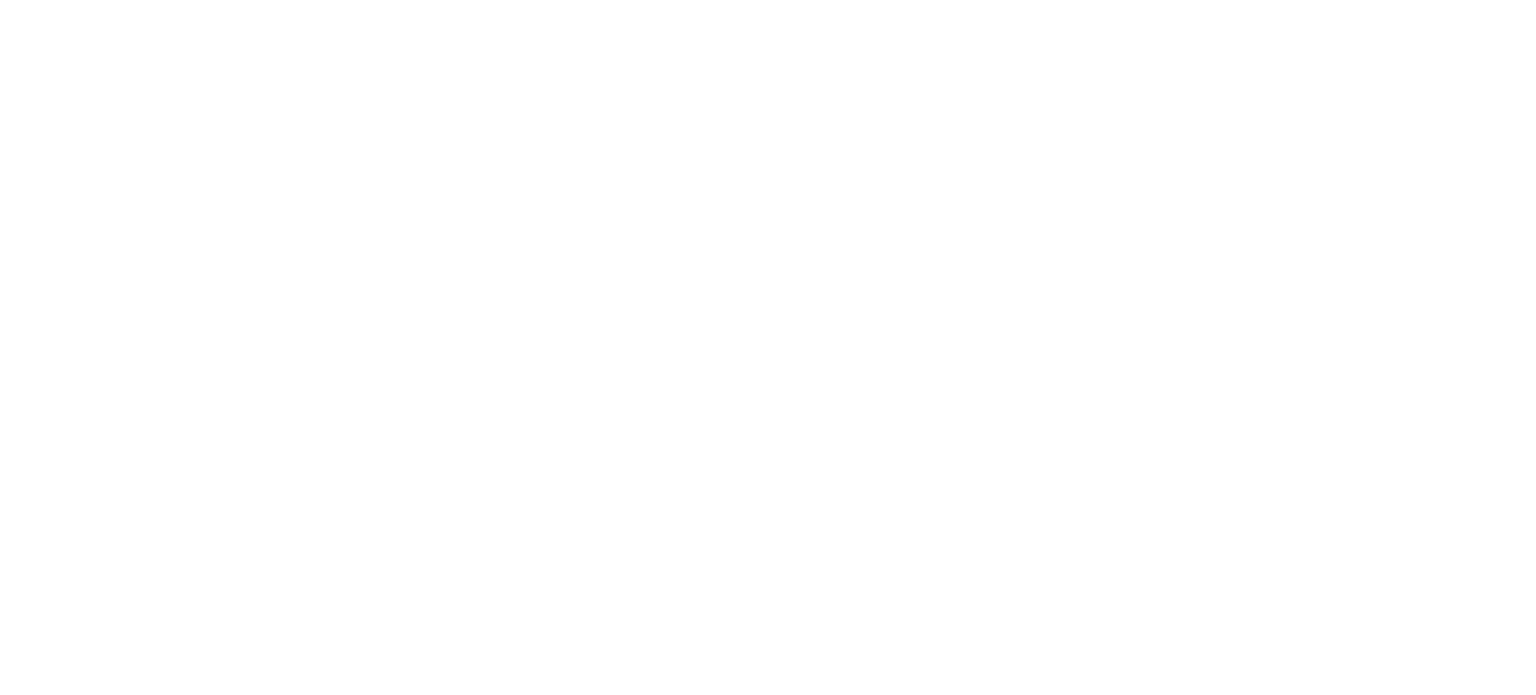 scroll, scrollTop: 0, scrollLeft: 0, axis: both 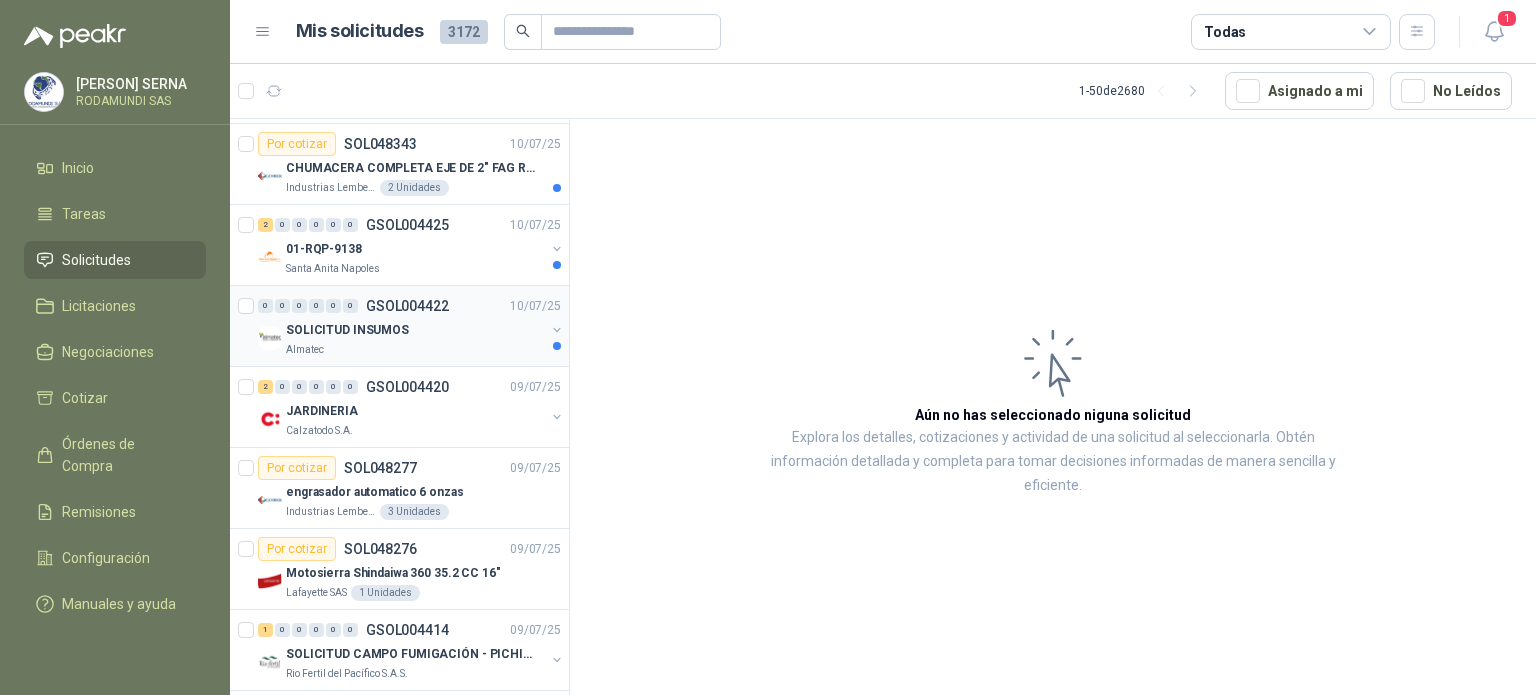 click on "Almatec" at bounding box center (415, 350) 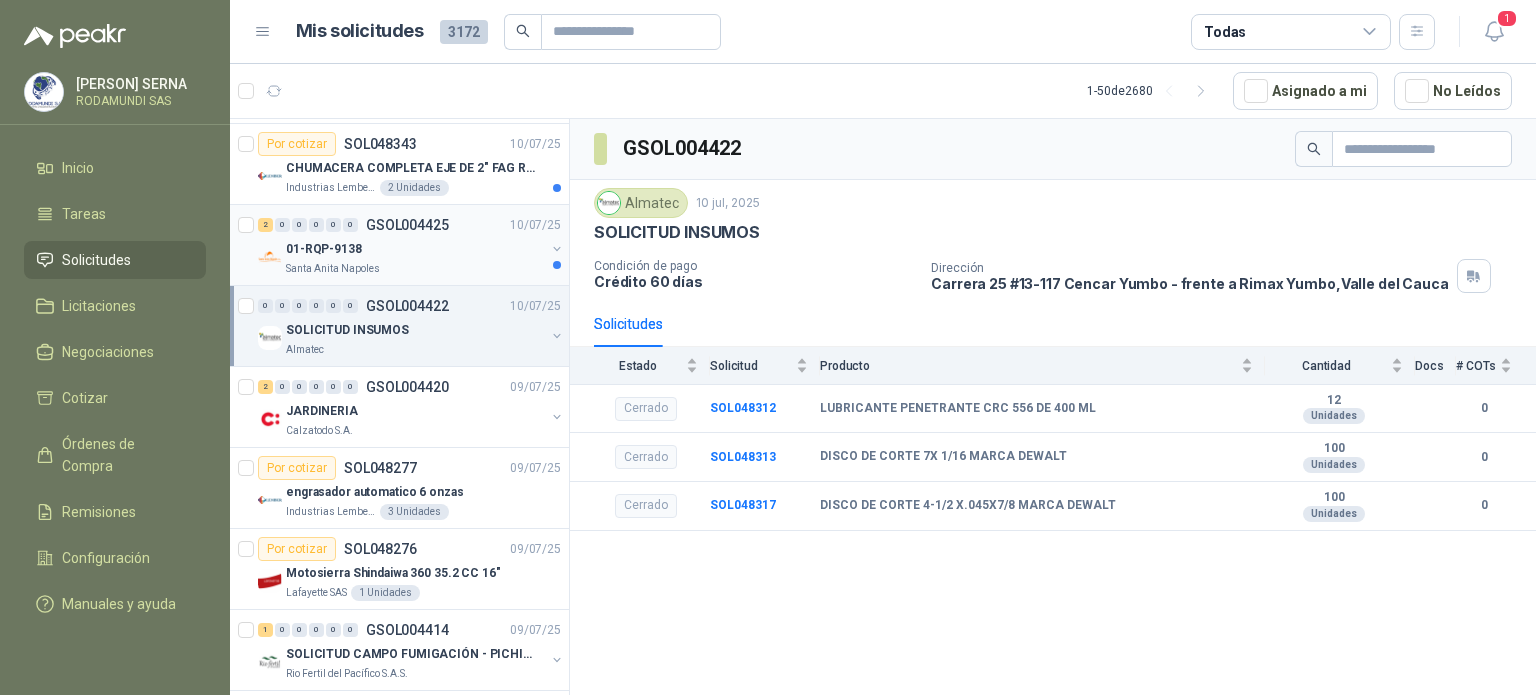 click on "Santa Anita Napoles" at bounding box center [415, 269] 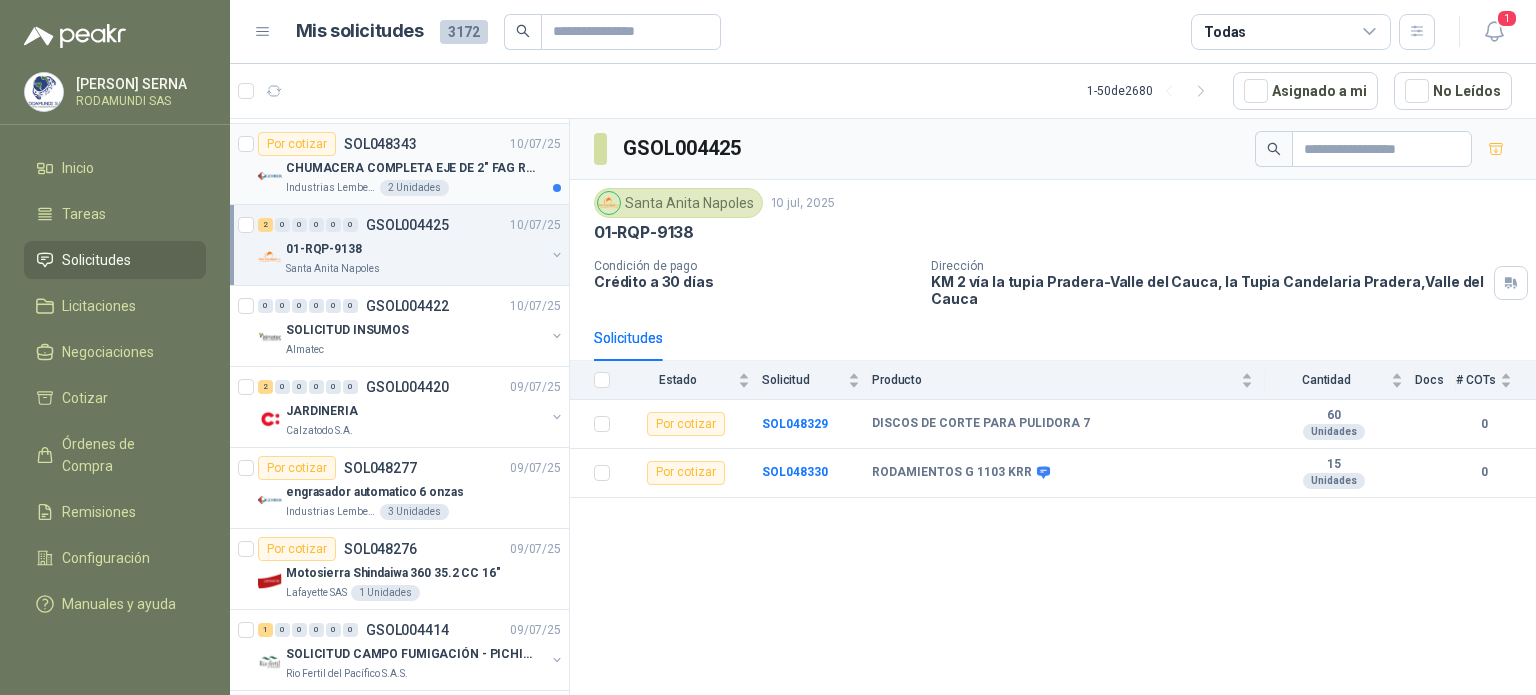 click on "Industrias Lember S.A 2   Unidades" at bounding box center [423, 188] 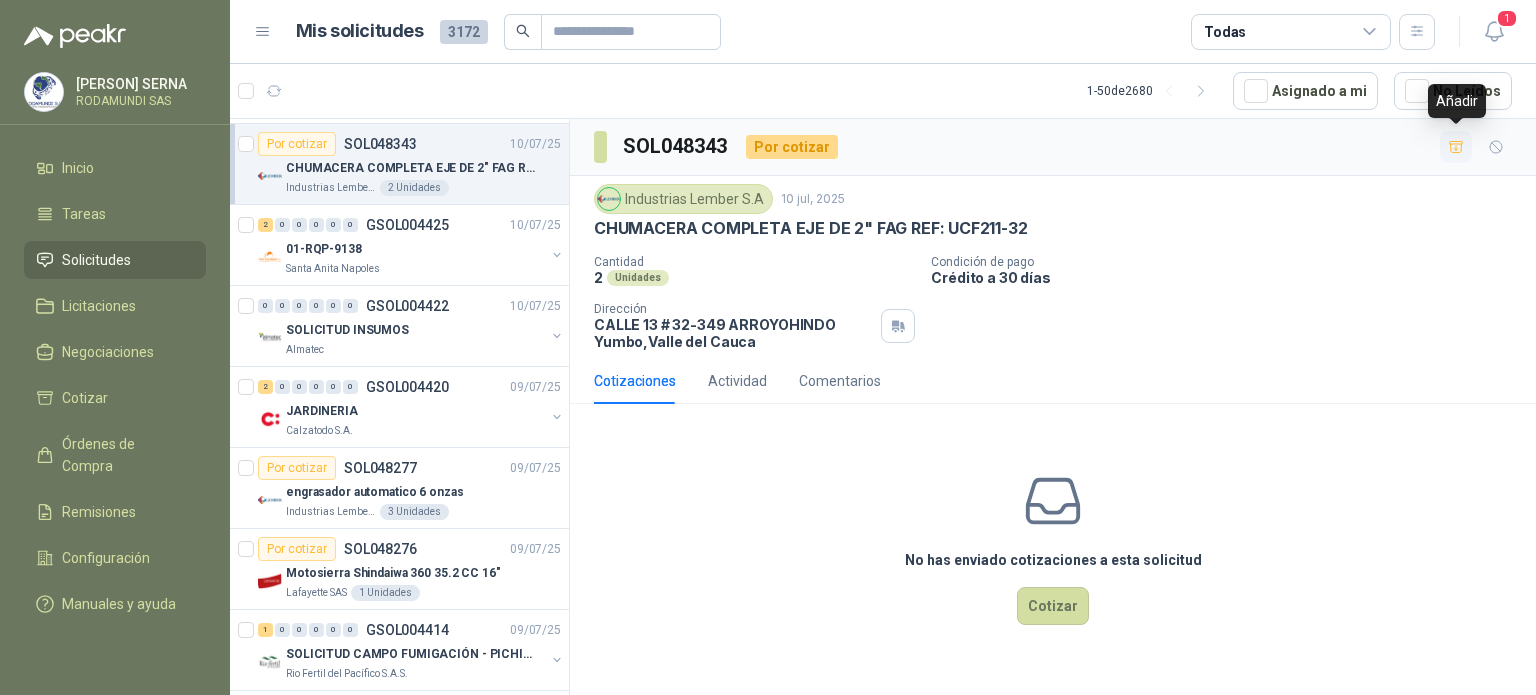 click 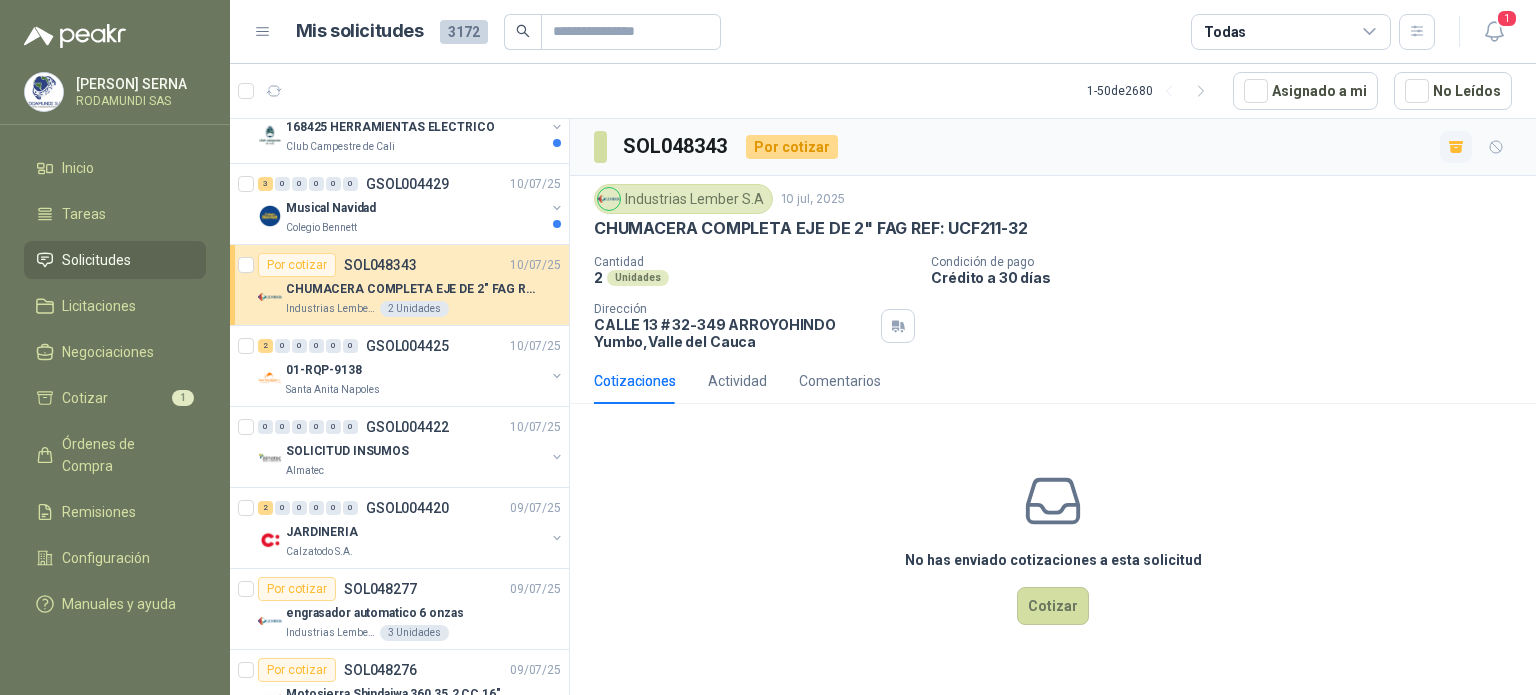 scroll, scrollTop: 430, scrollLeft: 0, axis: vertical 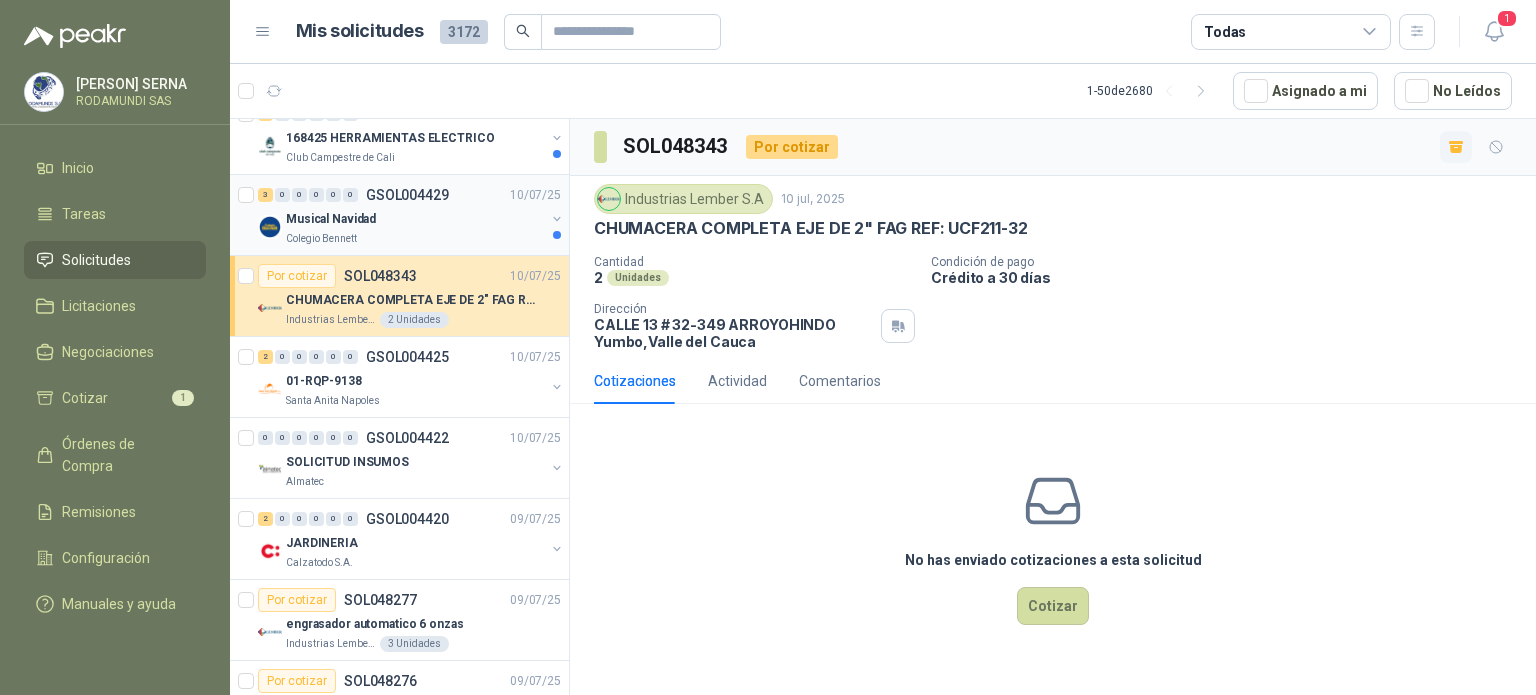 click on "Musical Navidad" at bounding box center [415, 219] 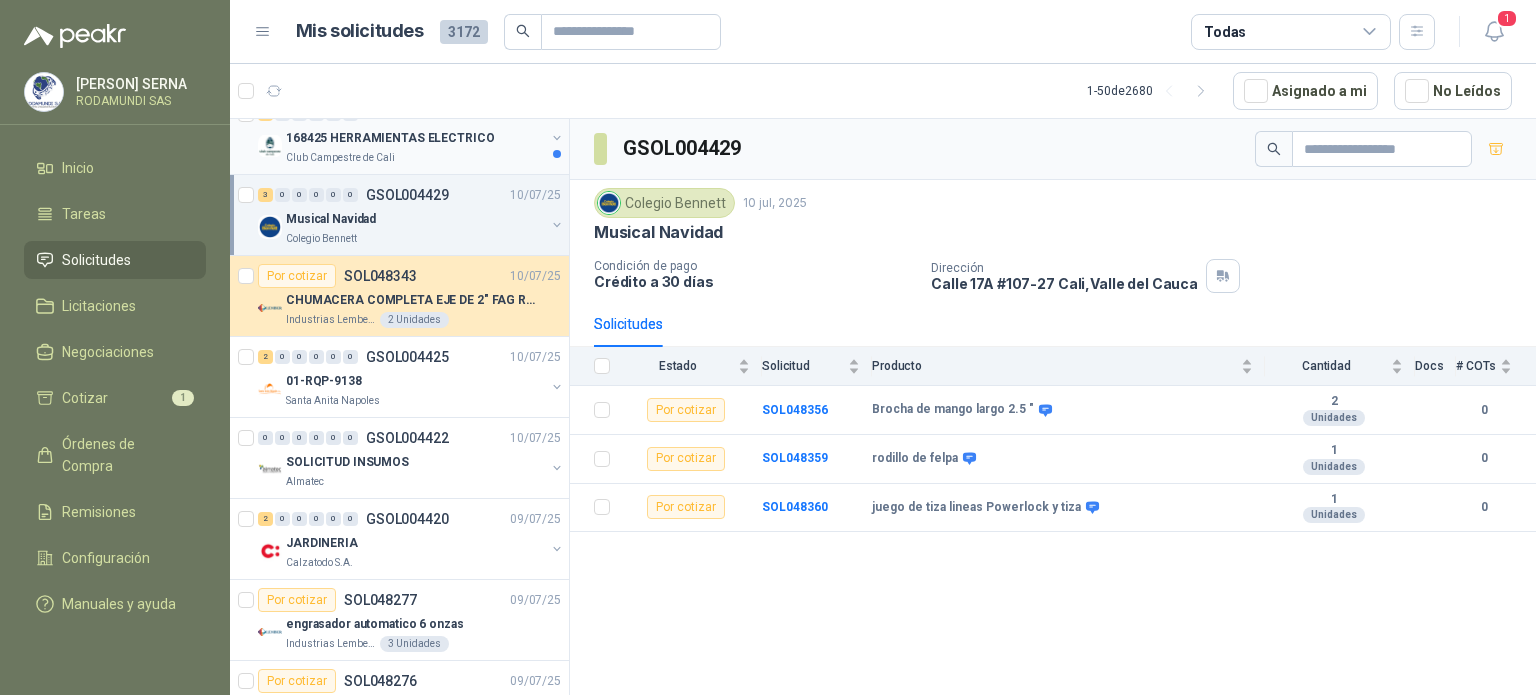click on "8   0   0   0   0   0   GSOL004431 10/07/25   168425 HERRAMIENTAS ELECTRICO Club Campestre de [CITY]" at bounding box center [399, 134] 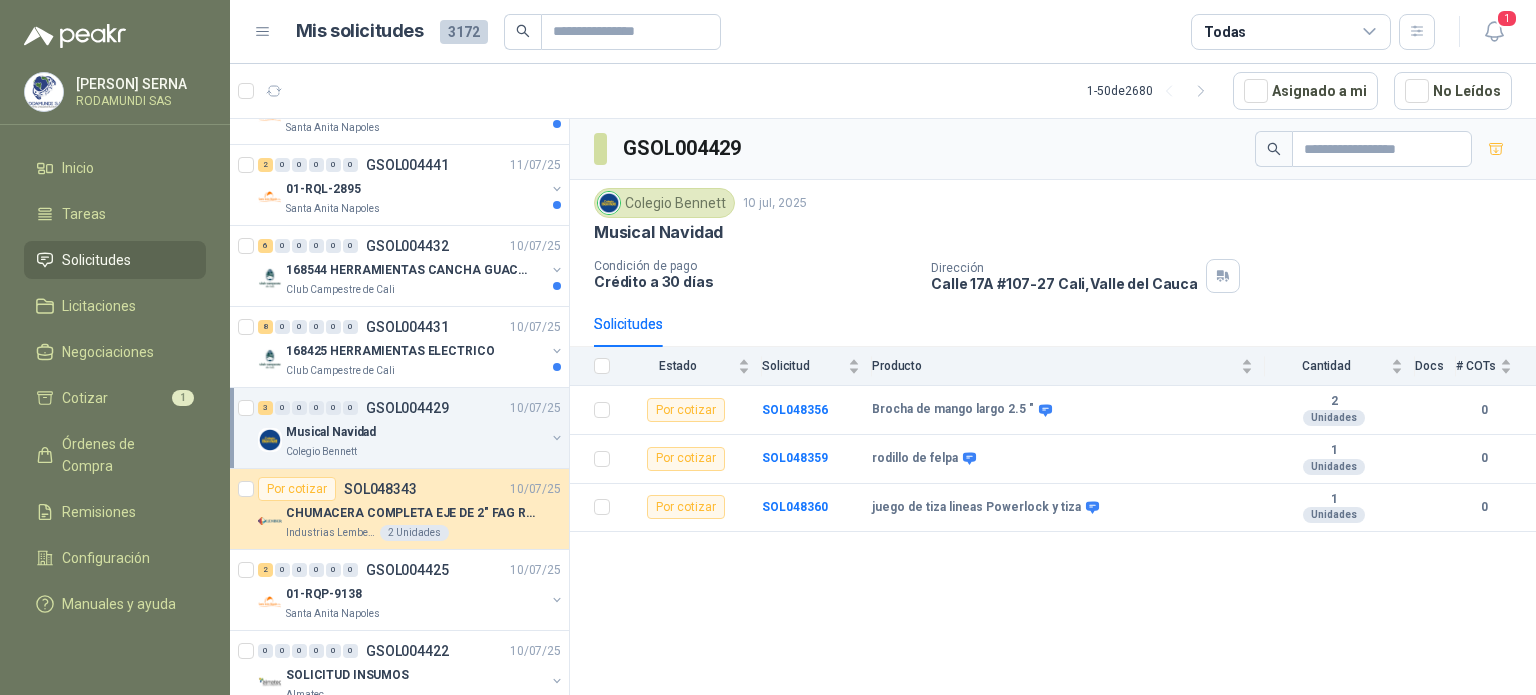 scroll, scrollTop: 188, scrollLeft: 0, axis: vertical 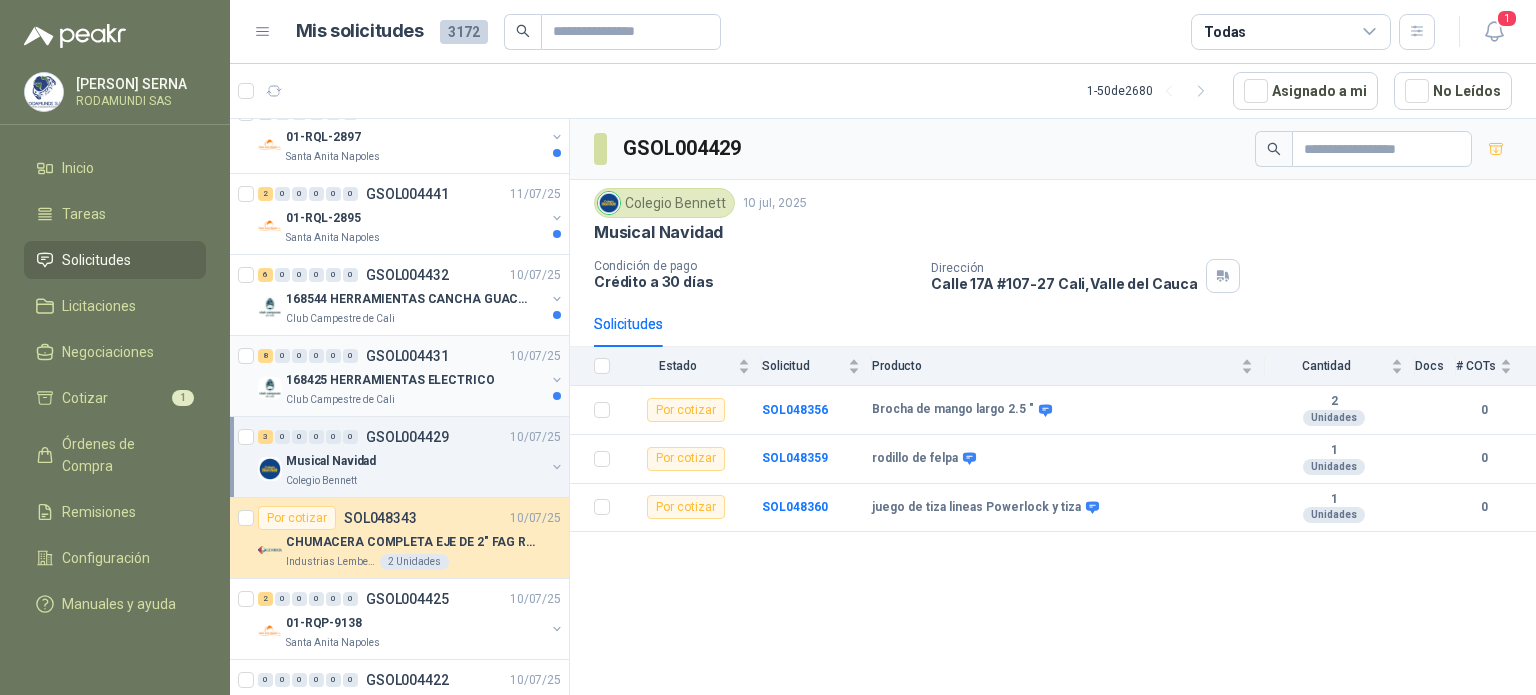 click on "168425 HERRAMIENTAS ELECTRICO" at bounding box center (390, 380) 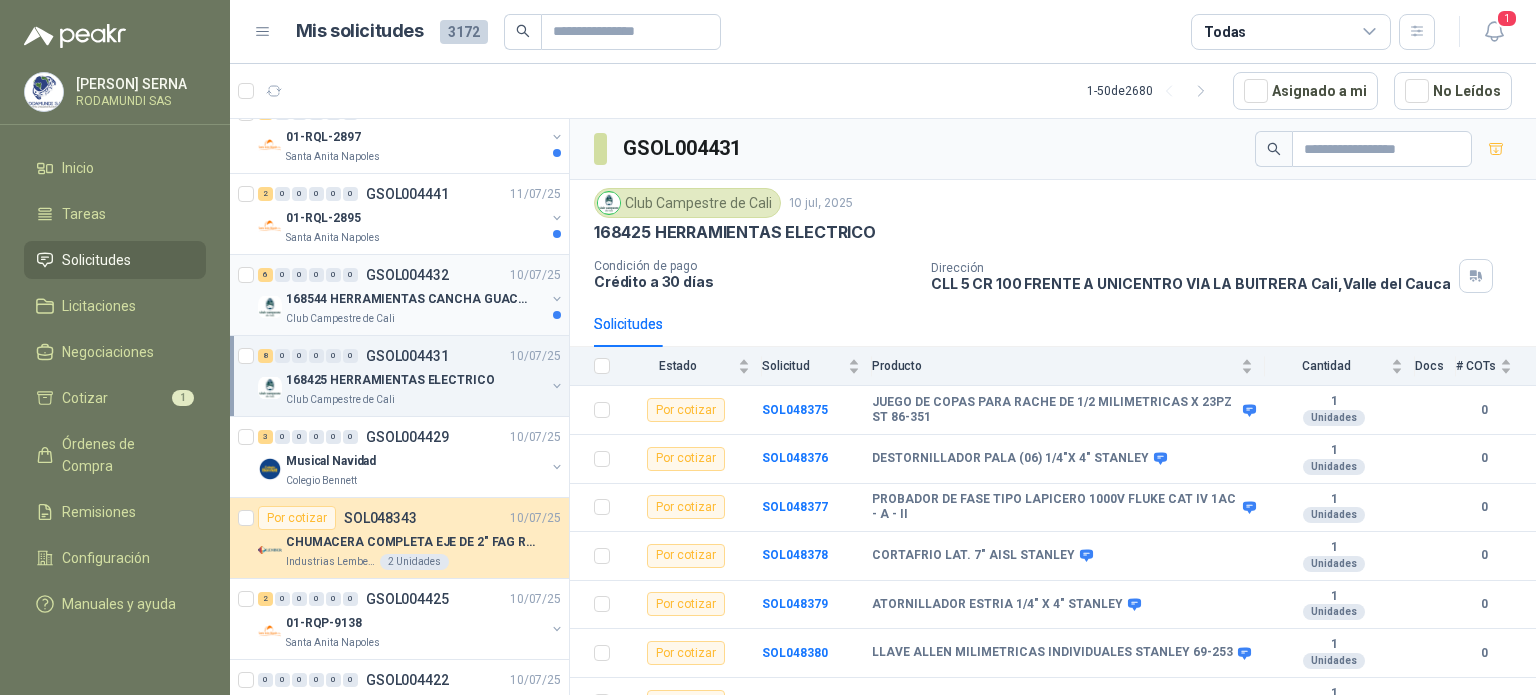 click on "168544 HERRAMIENTAS CANCHA GUACHA" at bounding box center [410, 299] 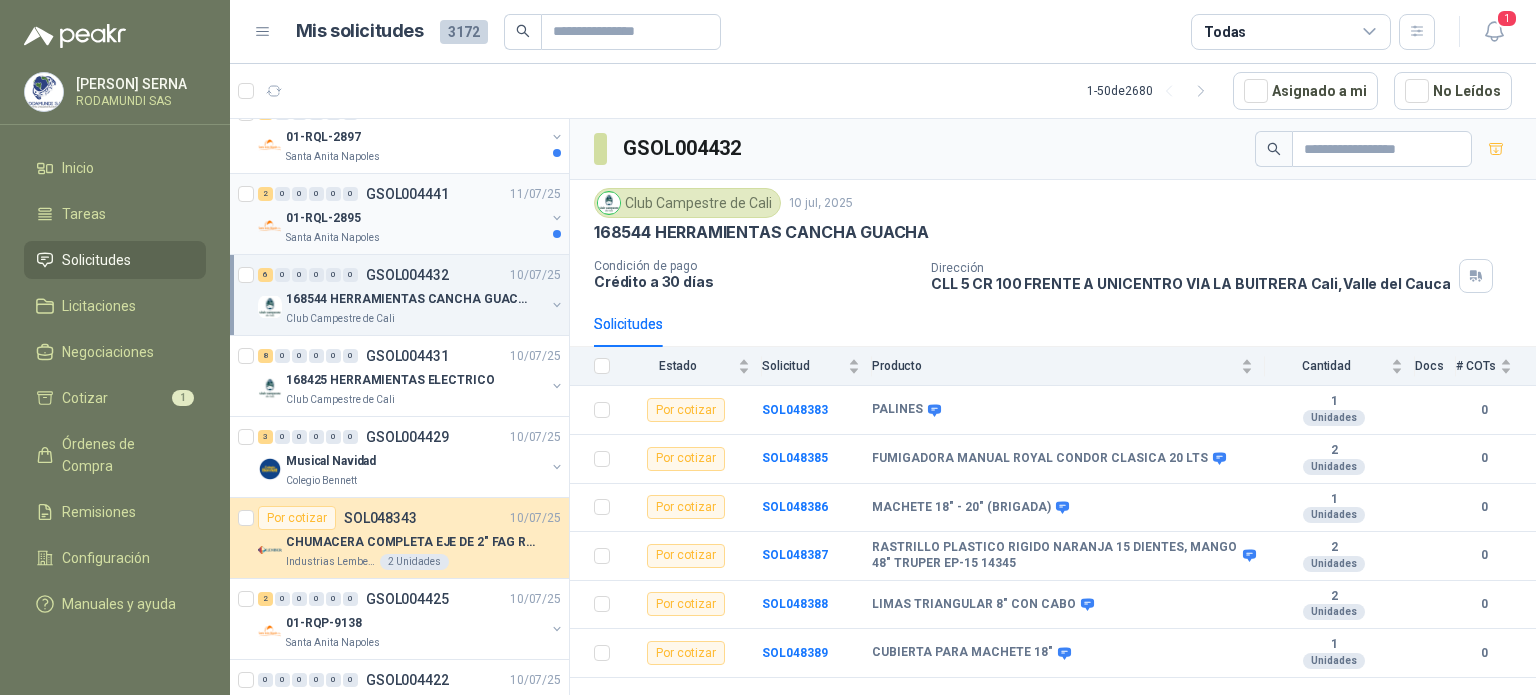 click on "01-RQL-2895" at bounding box center (415, 218) 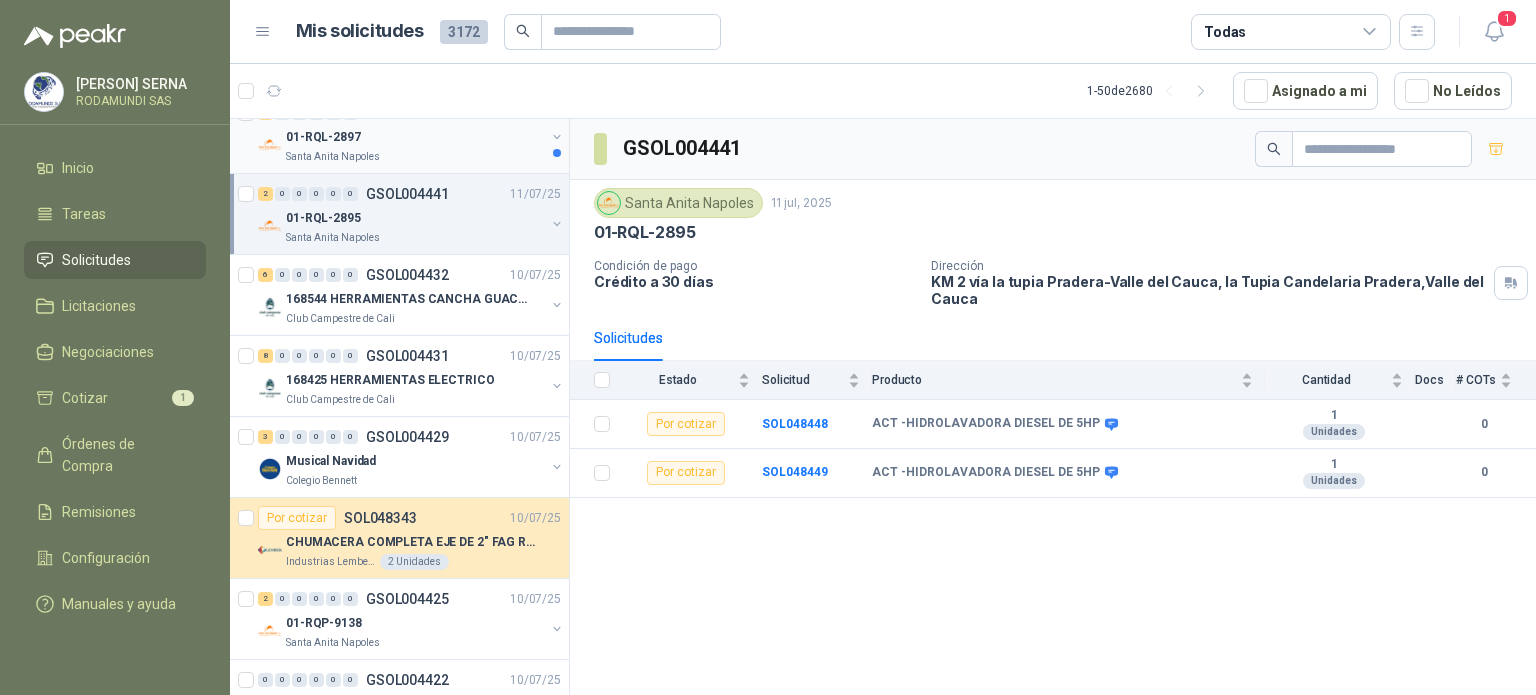 click on "Santa Anita Napoles" at bounding box center (415, 157) 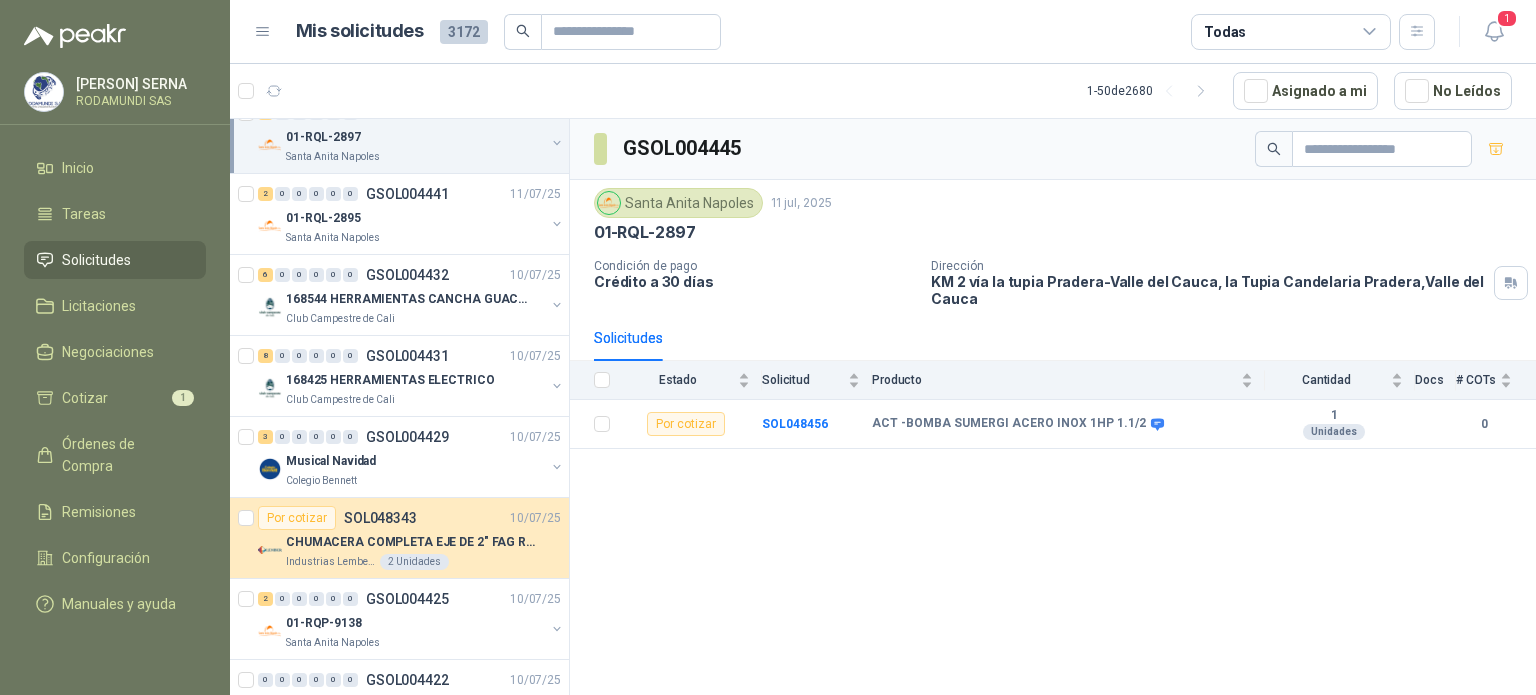 scroll, scrollTop: 0, scrollLeft: 0, axis: both 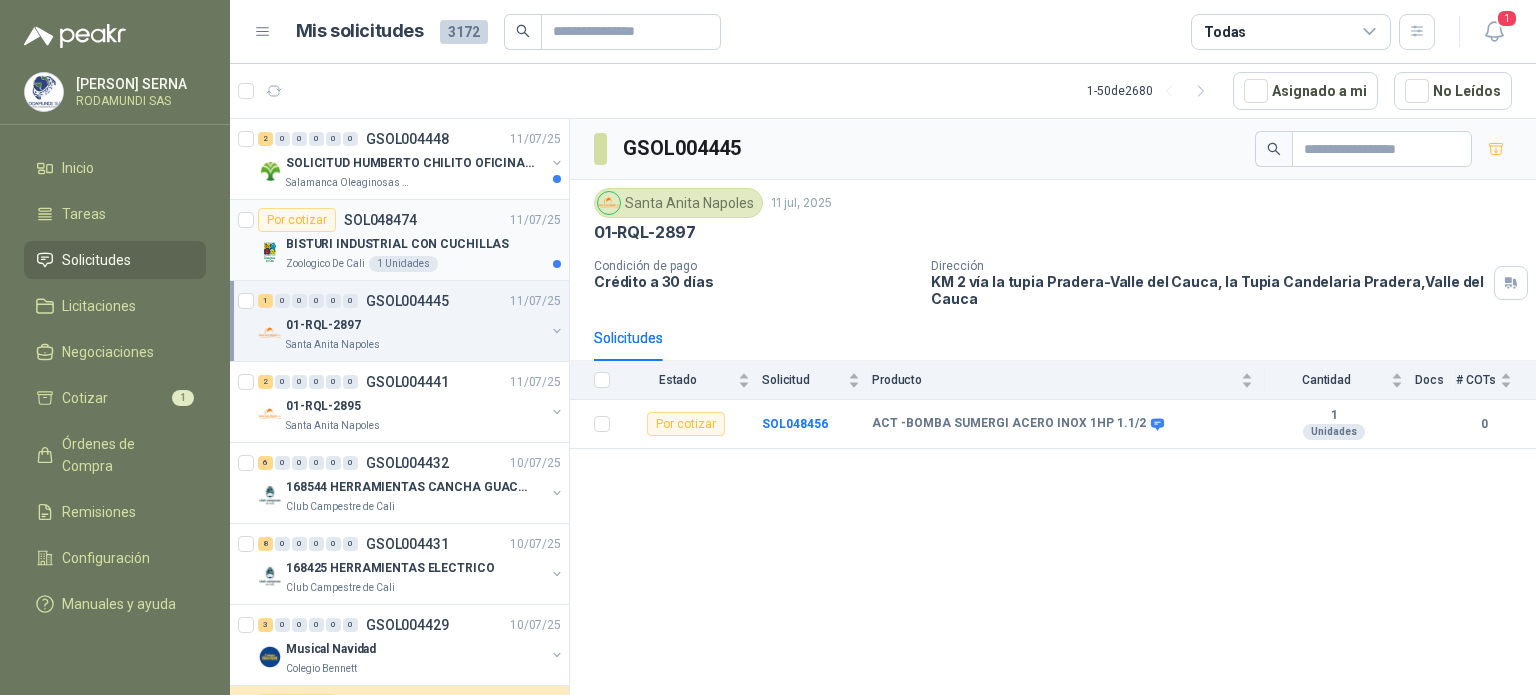 click on "BISTURI INDUSTRIAL CON CUCHILLAS" at bounding box center [397, 244] 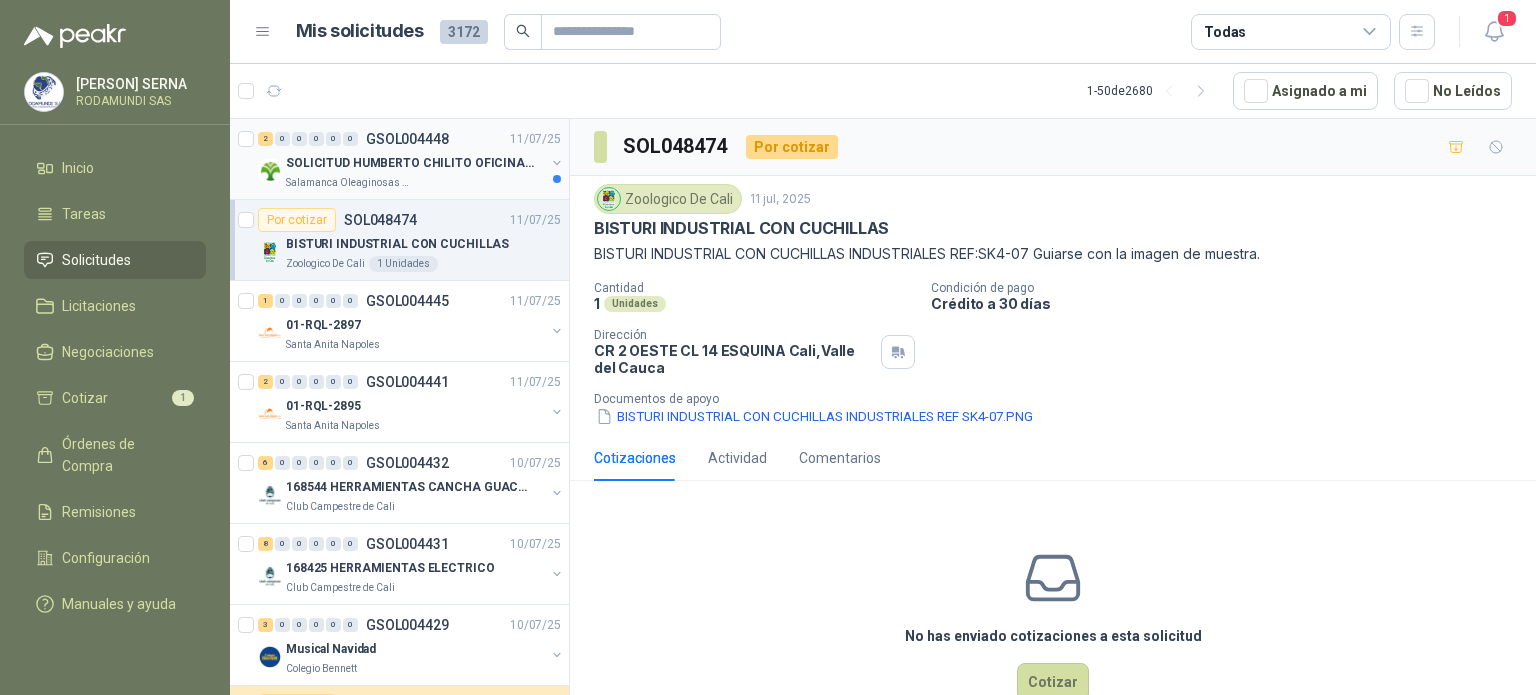 click on "Salamanca Oleaginosas SAS" at bounding box center [415, 183] 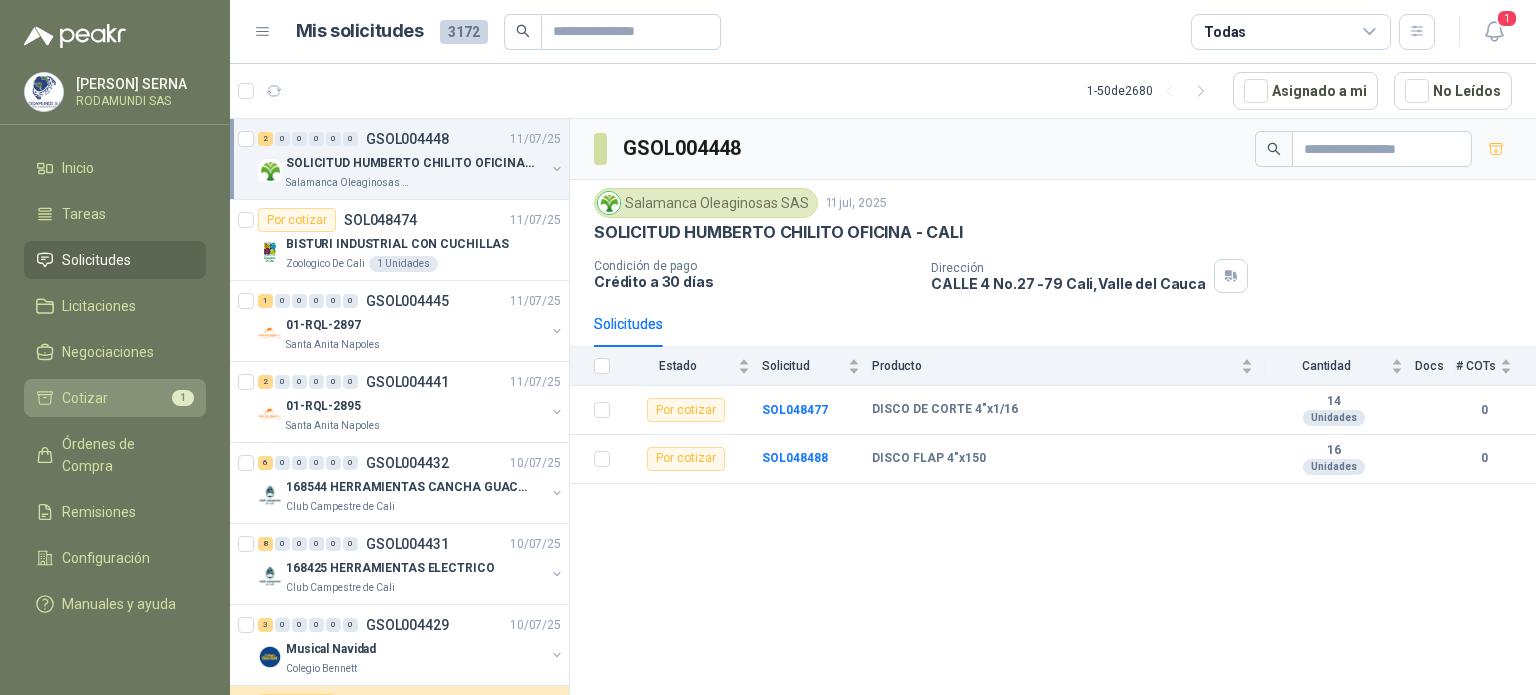 click on "Cotizar 1" at bounding box center (115, 398) 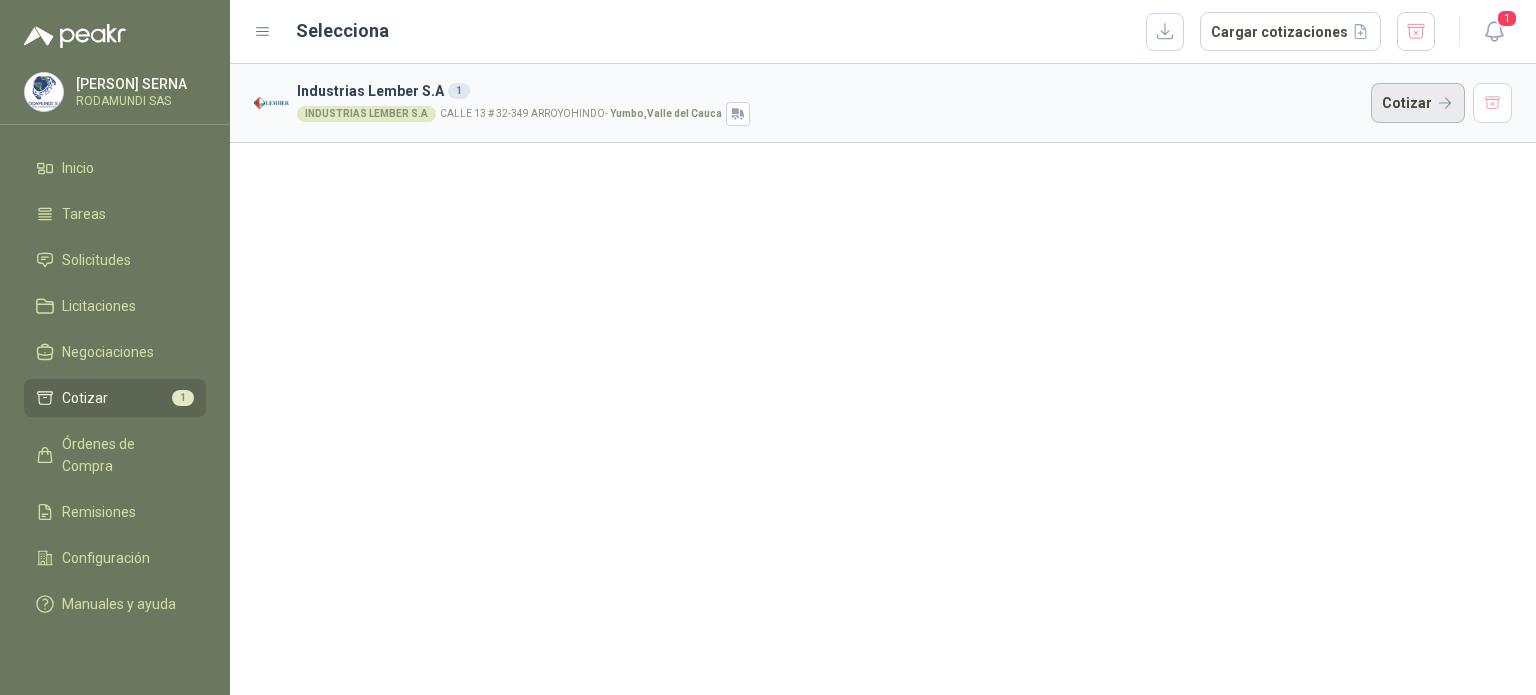 click on "Cotizar" at bounding box center (1418, 103) 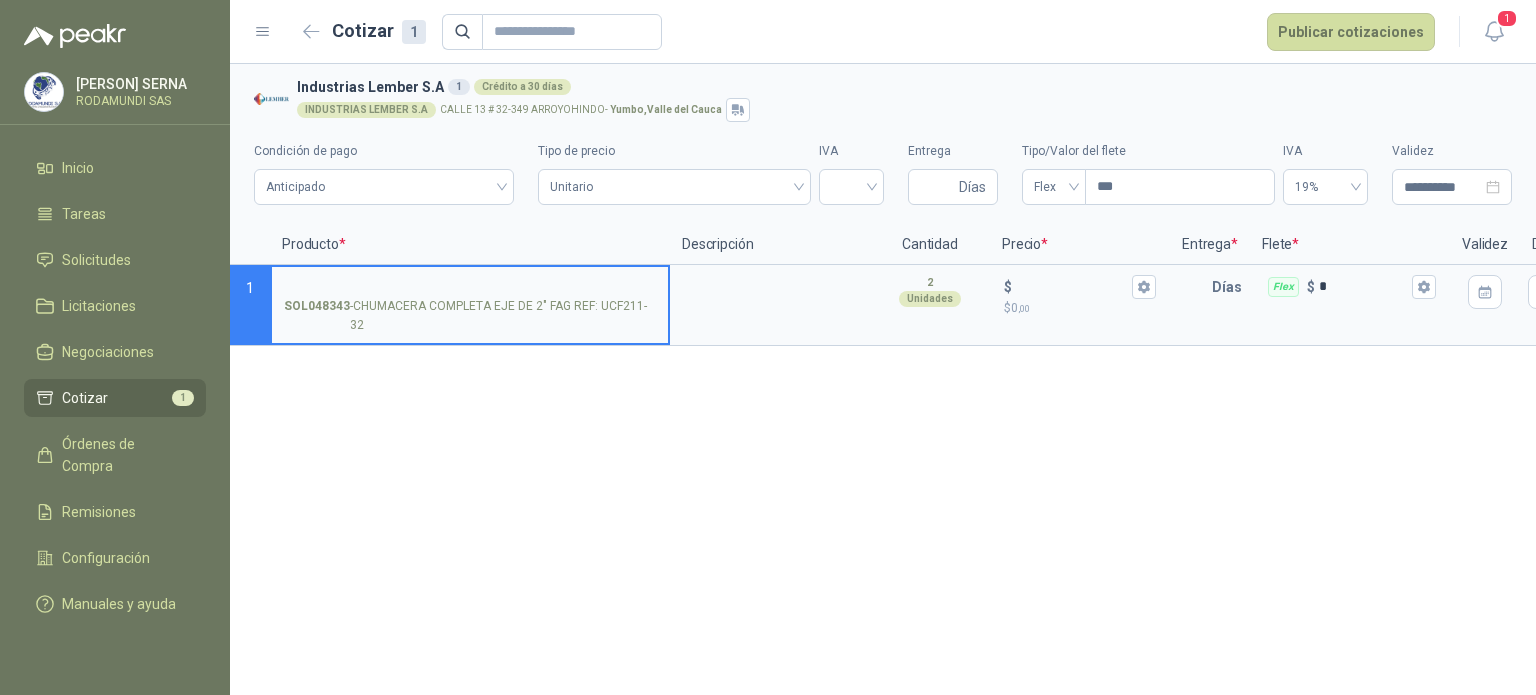 type 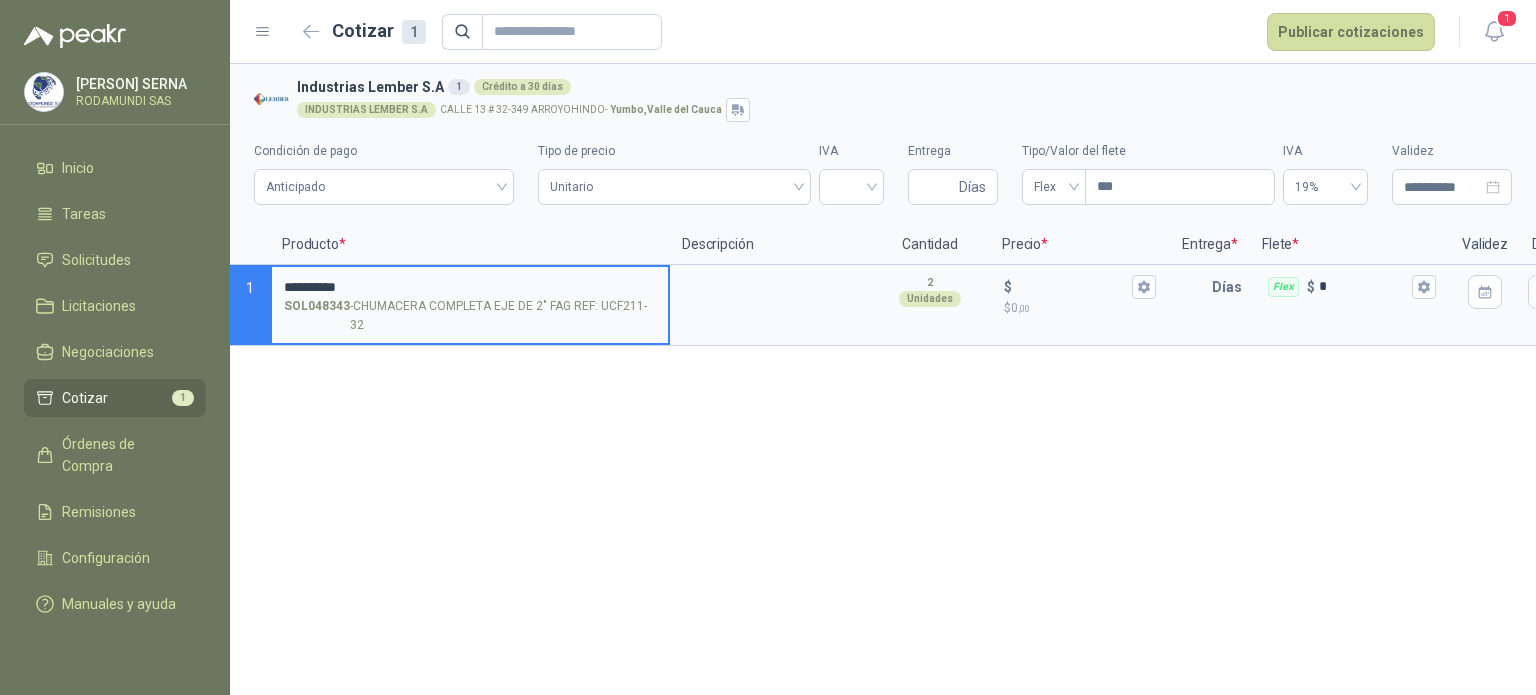 type on "*********" 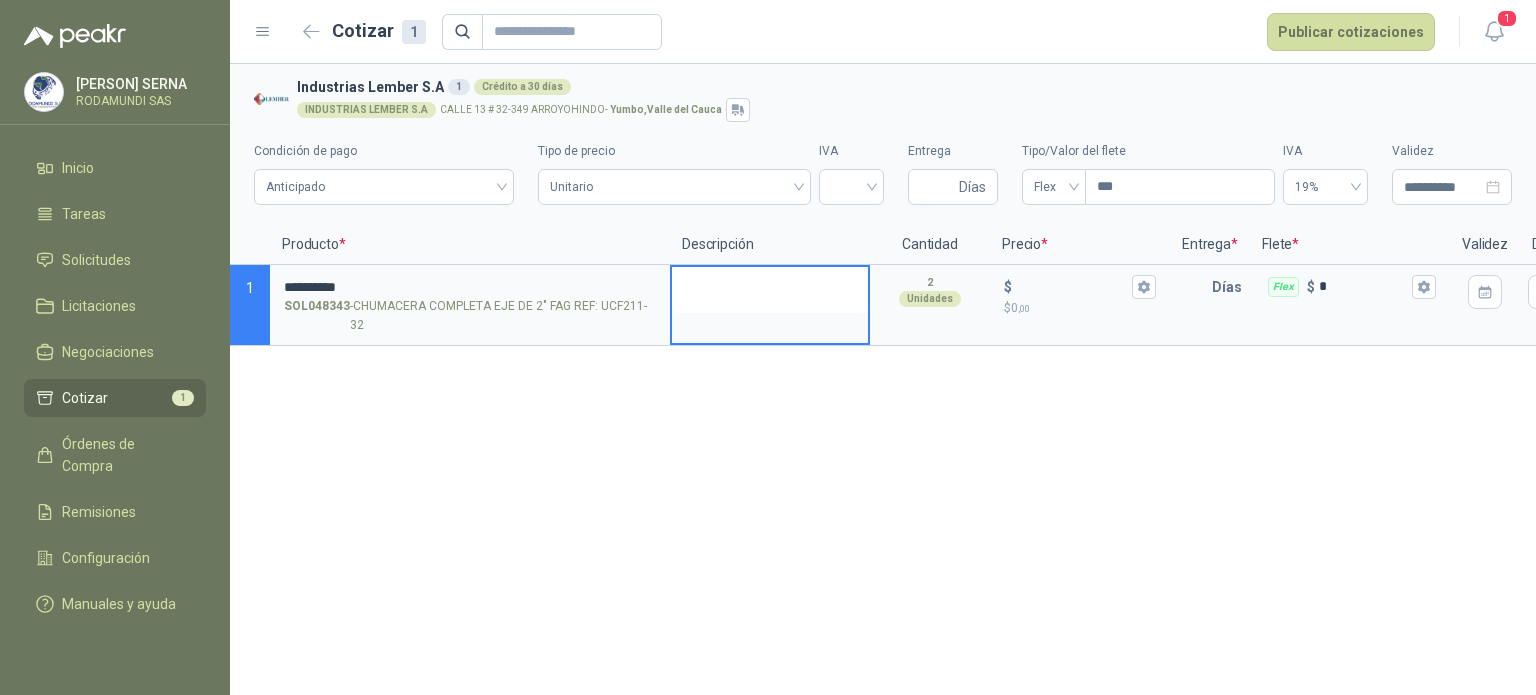 type 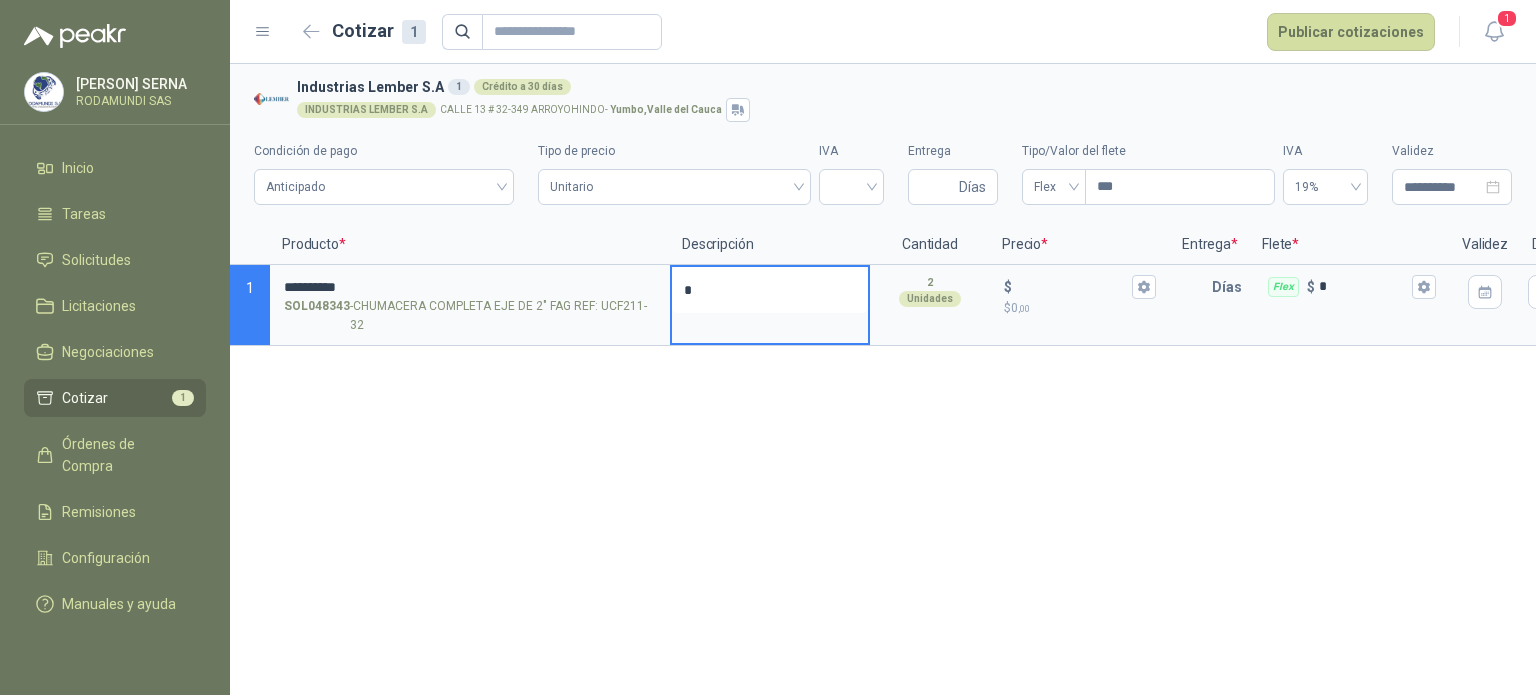 type 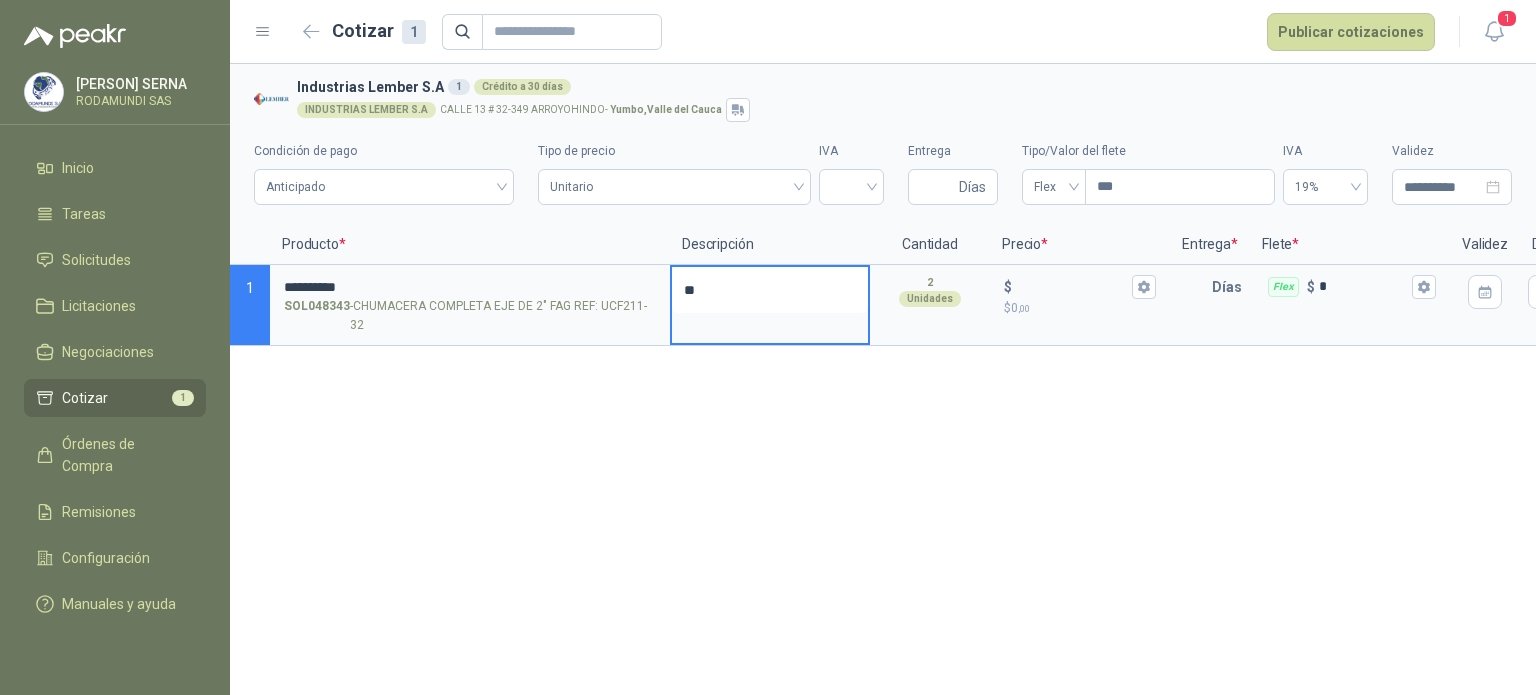 type 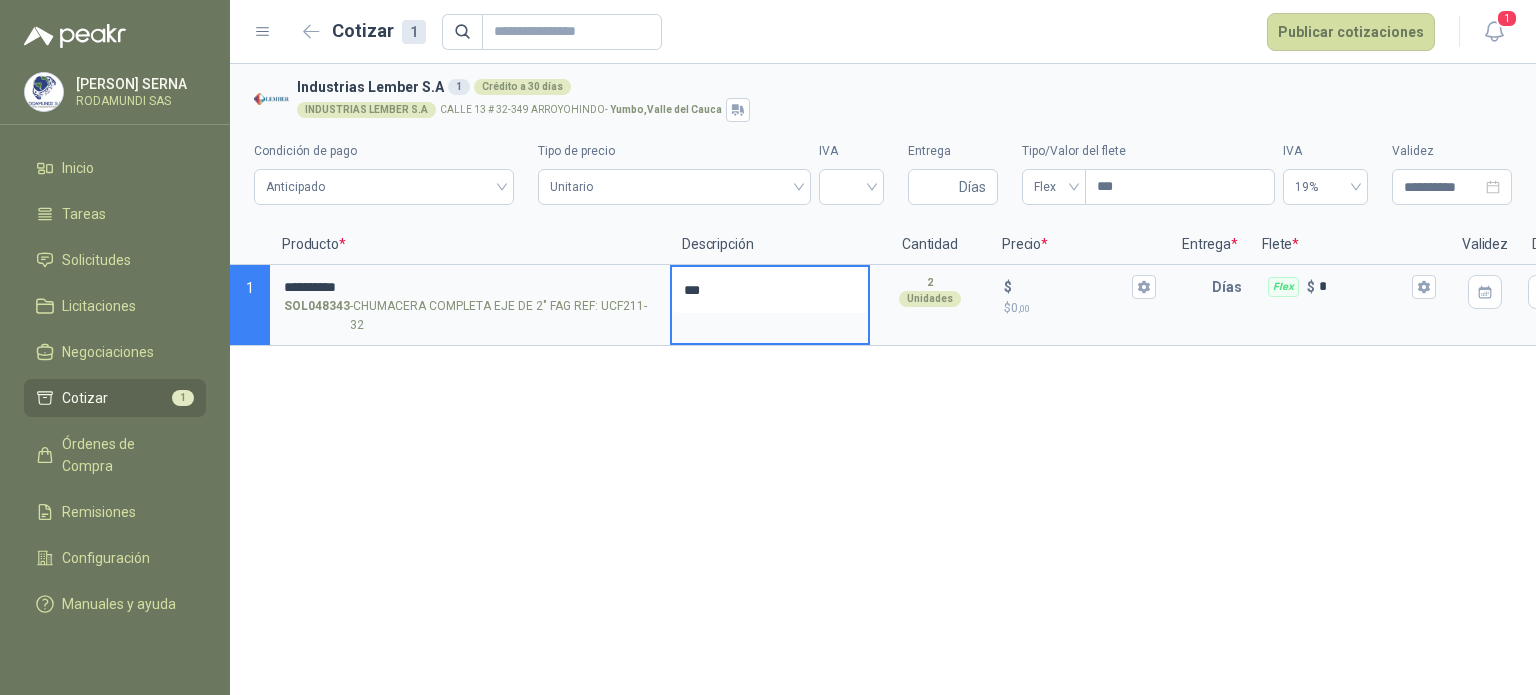 type 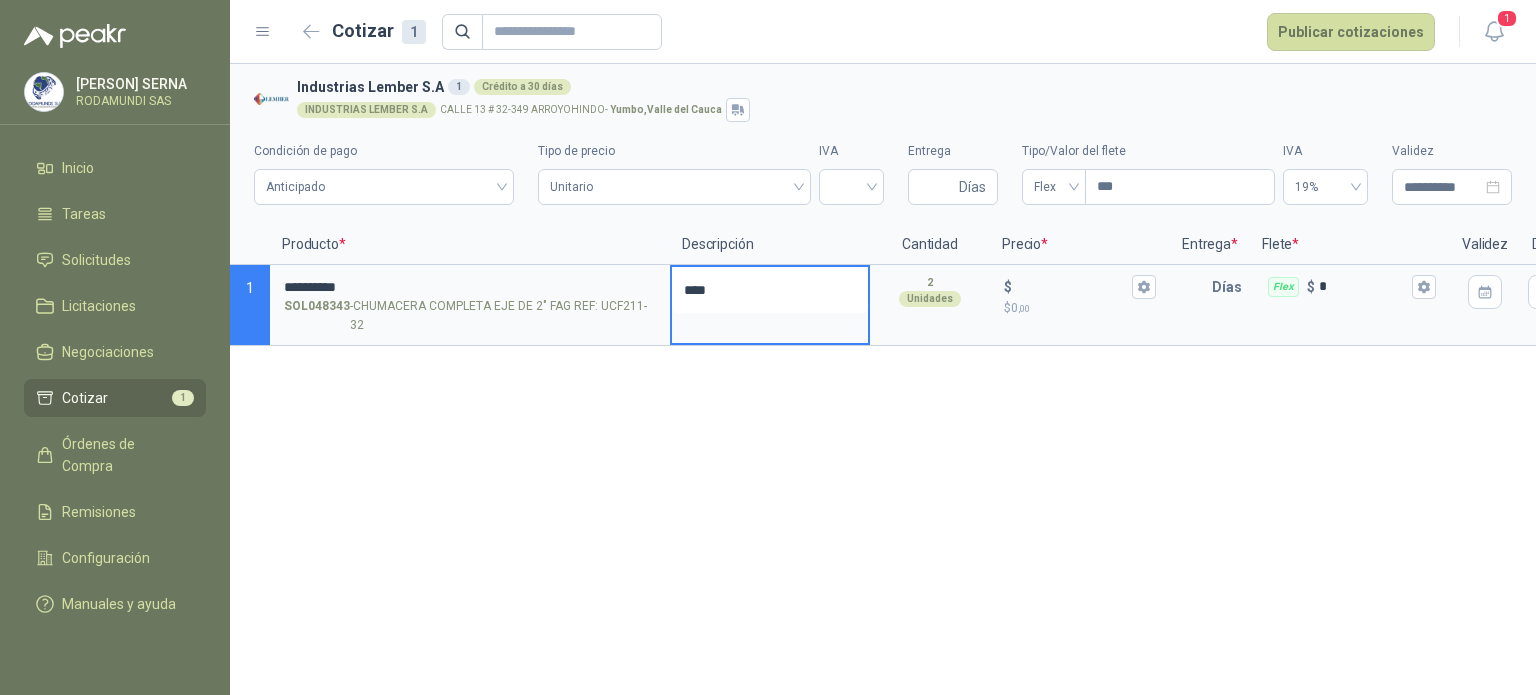 type 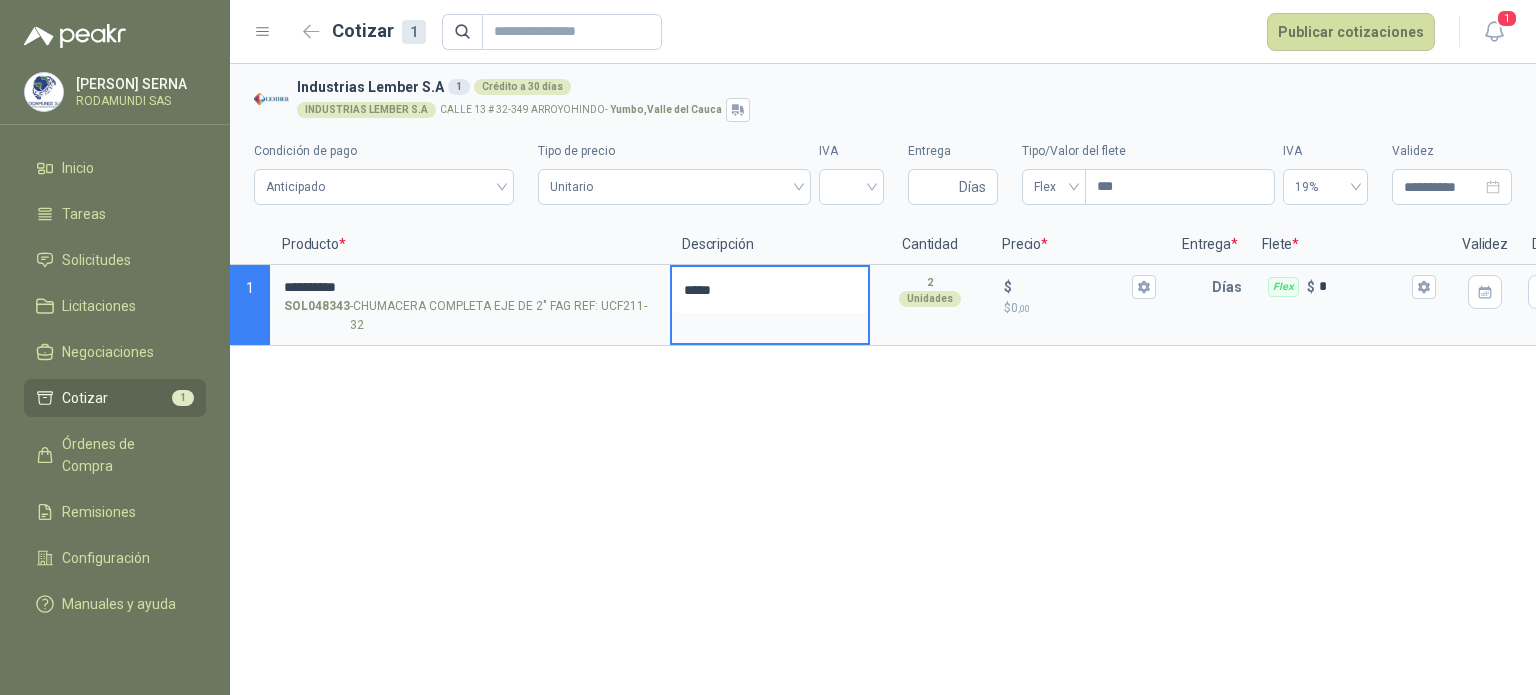 type 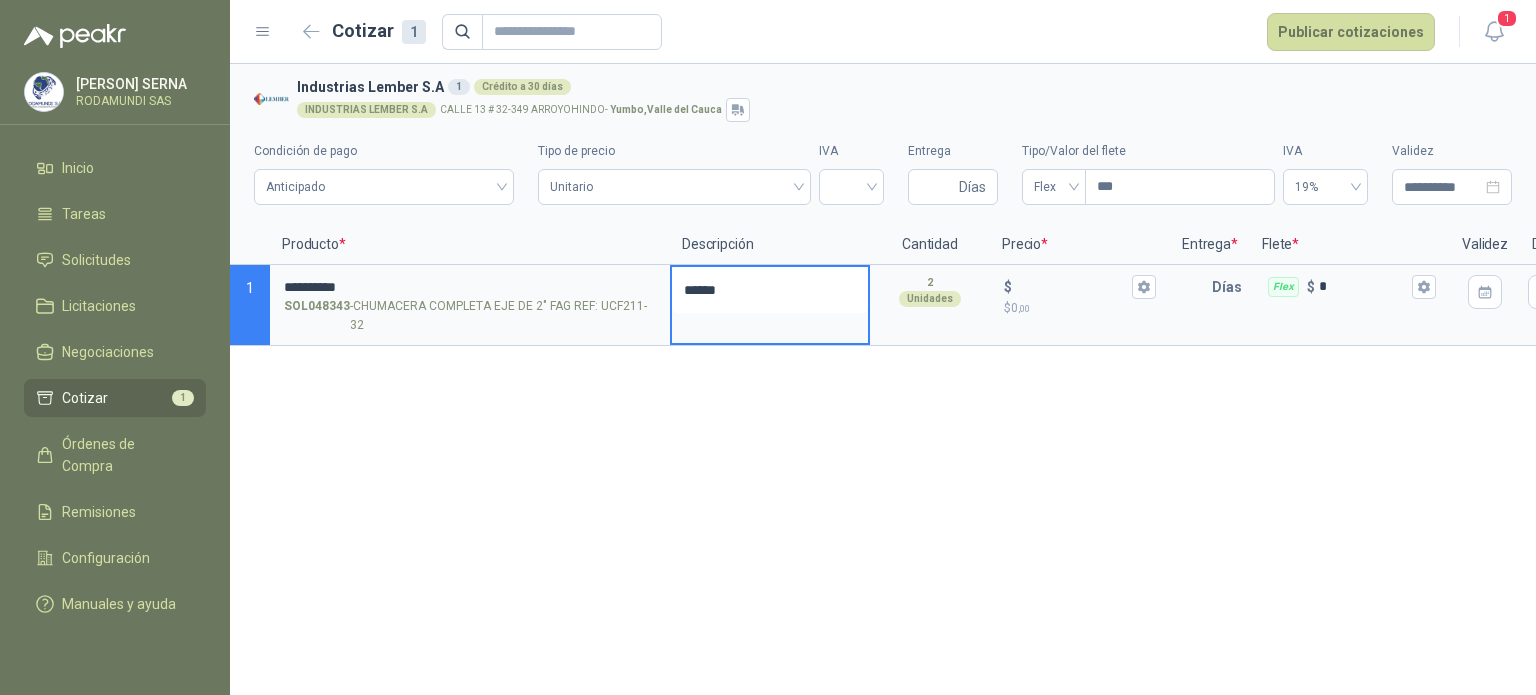 type 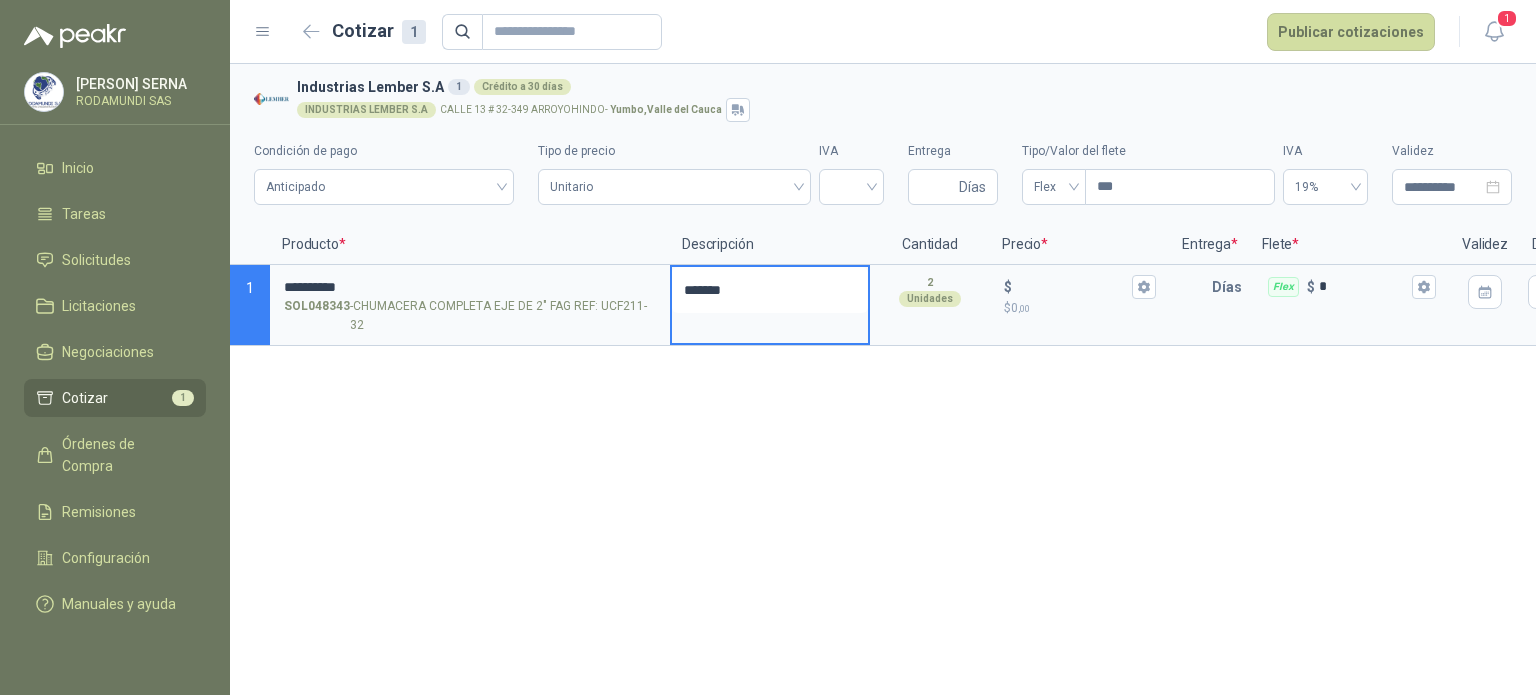 type 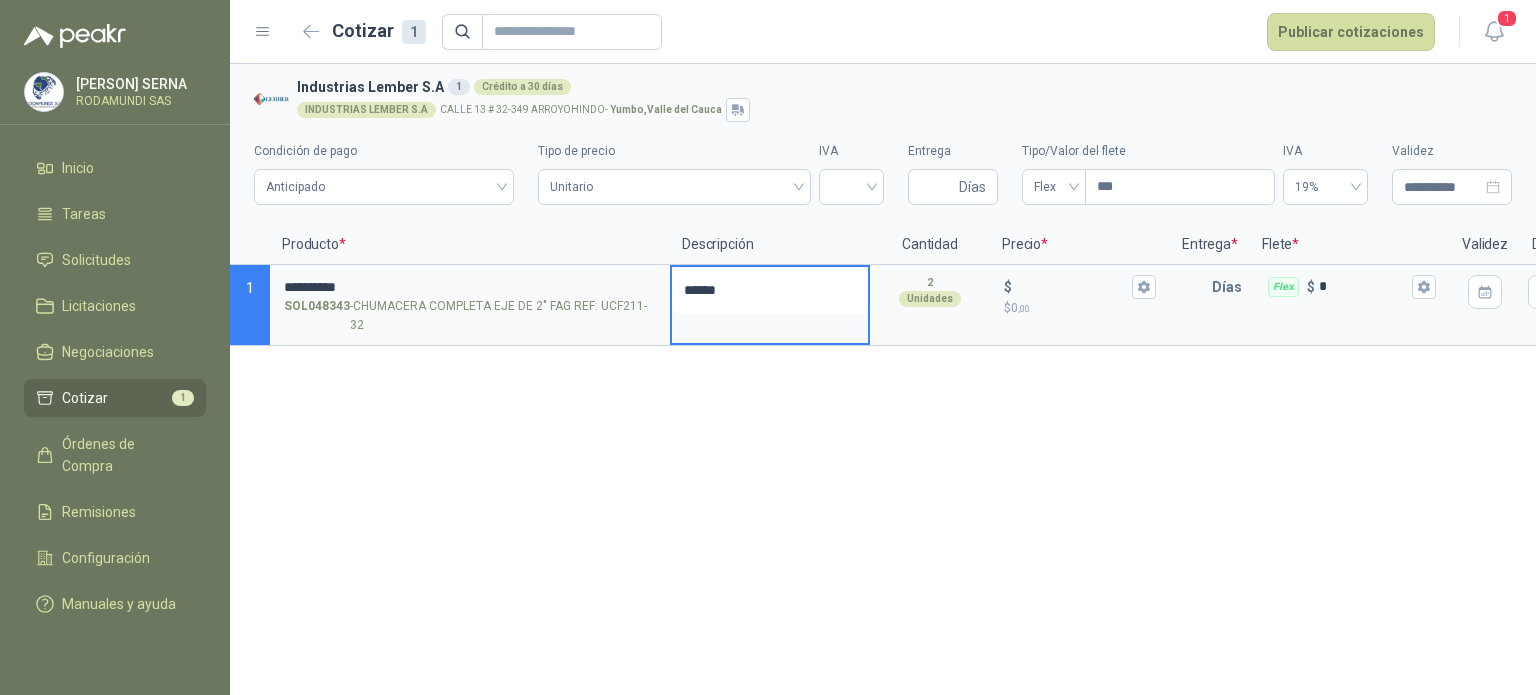 type 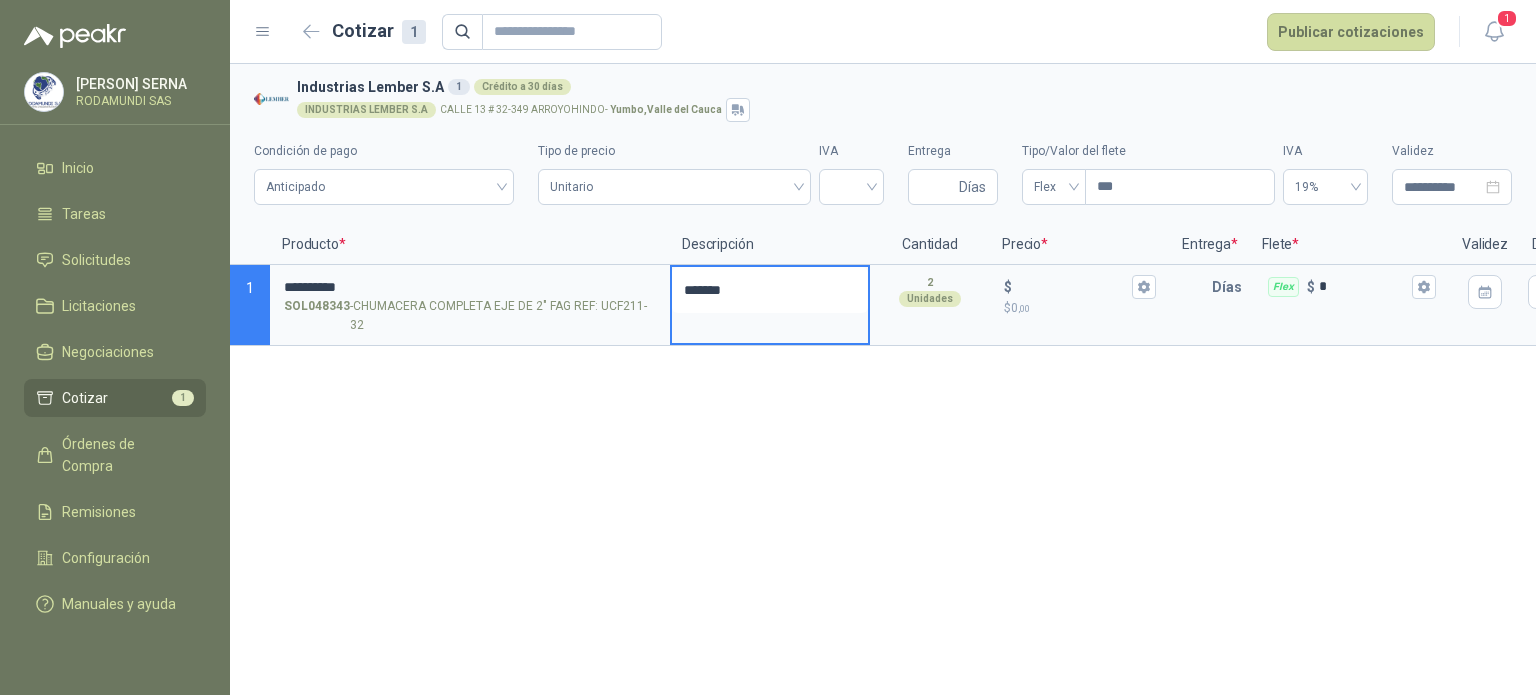 type 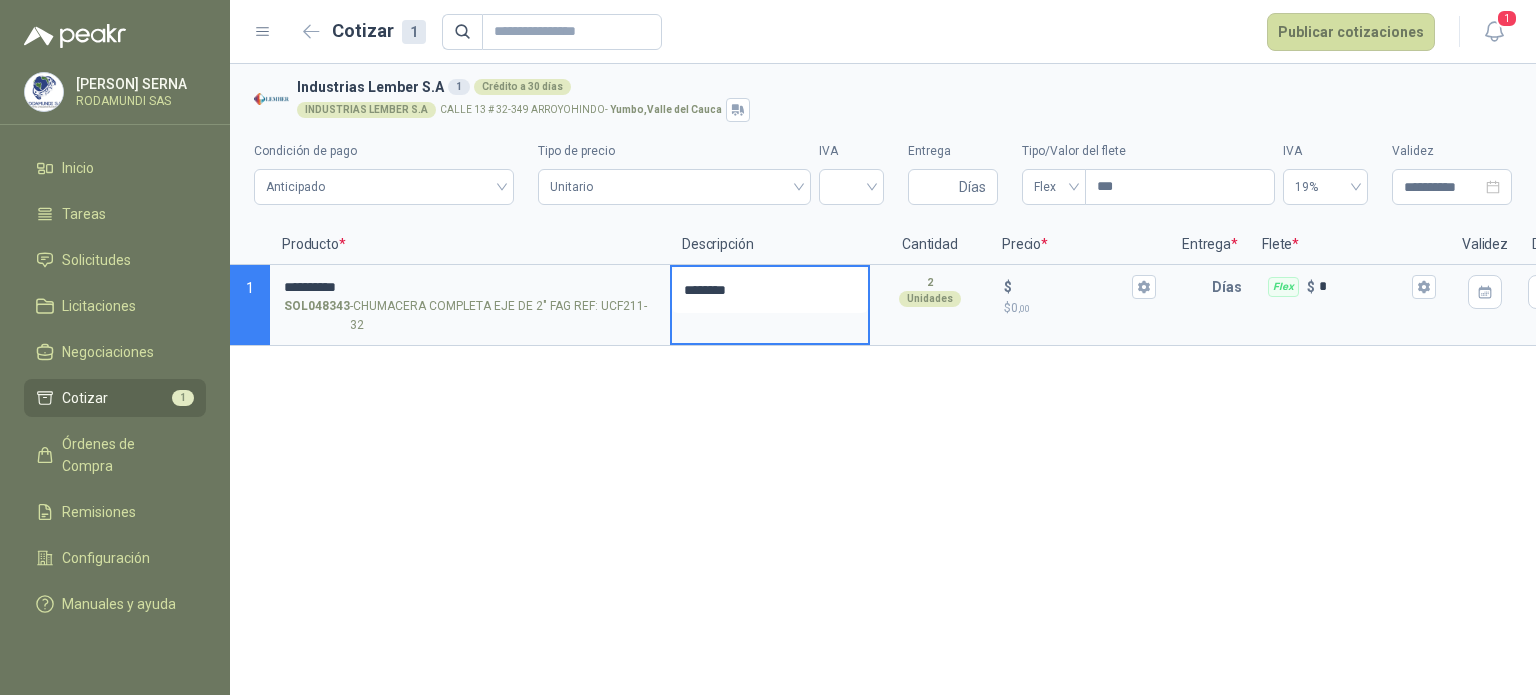 type 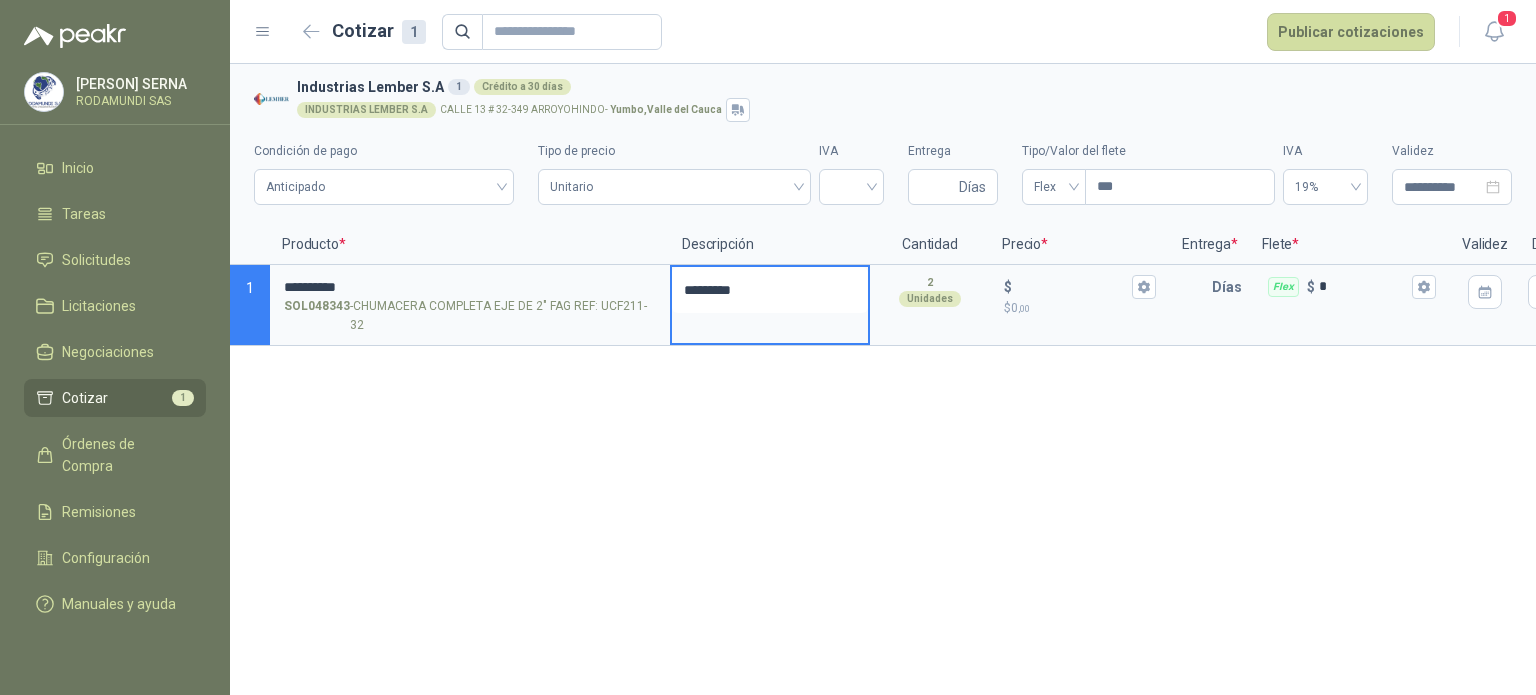 type 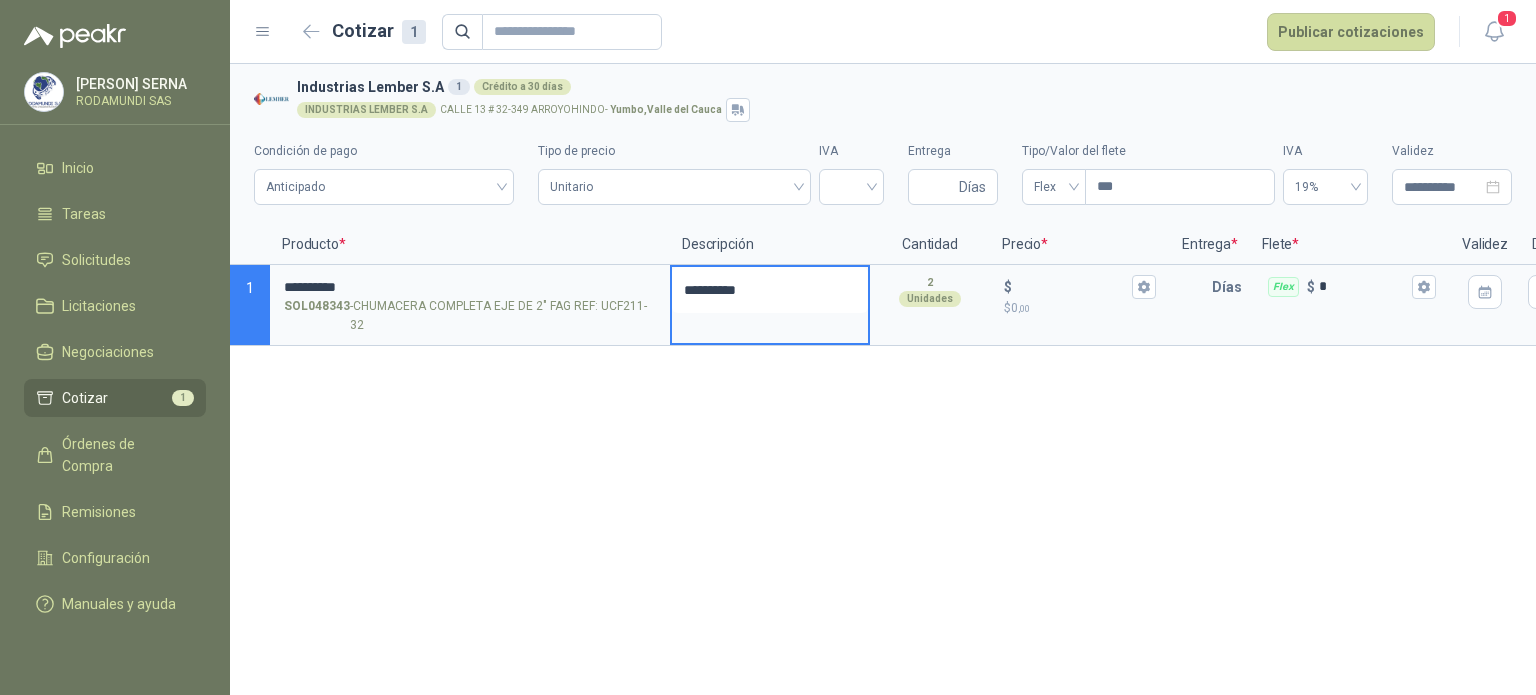 type 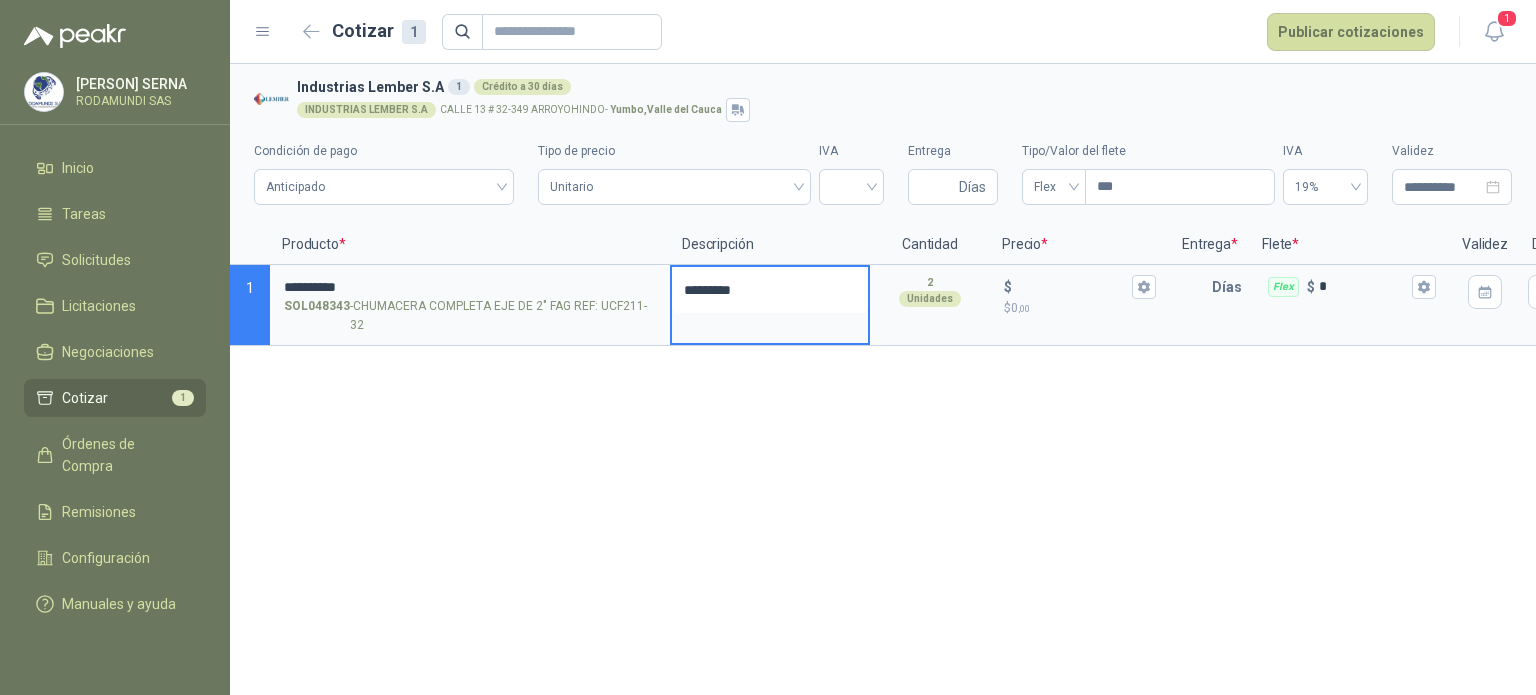 type 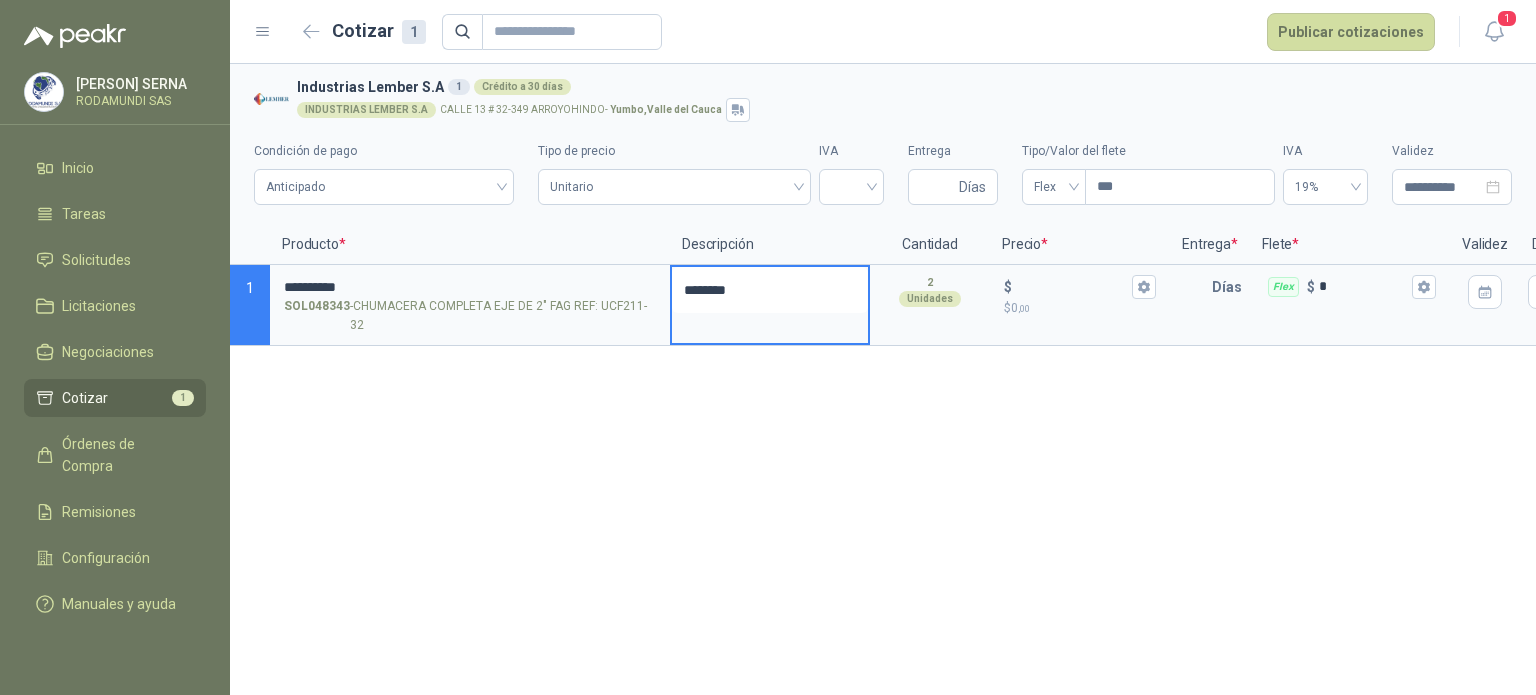 type 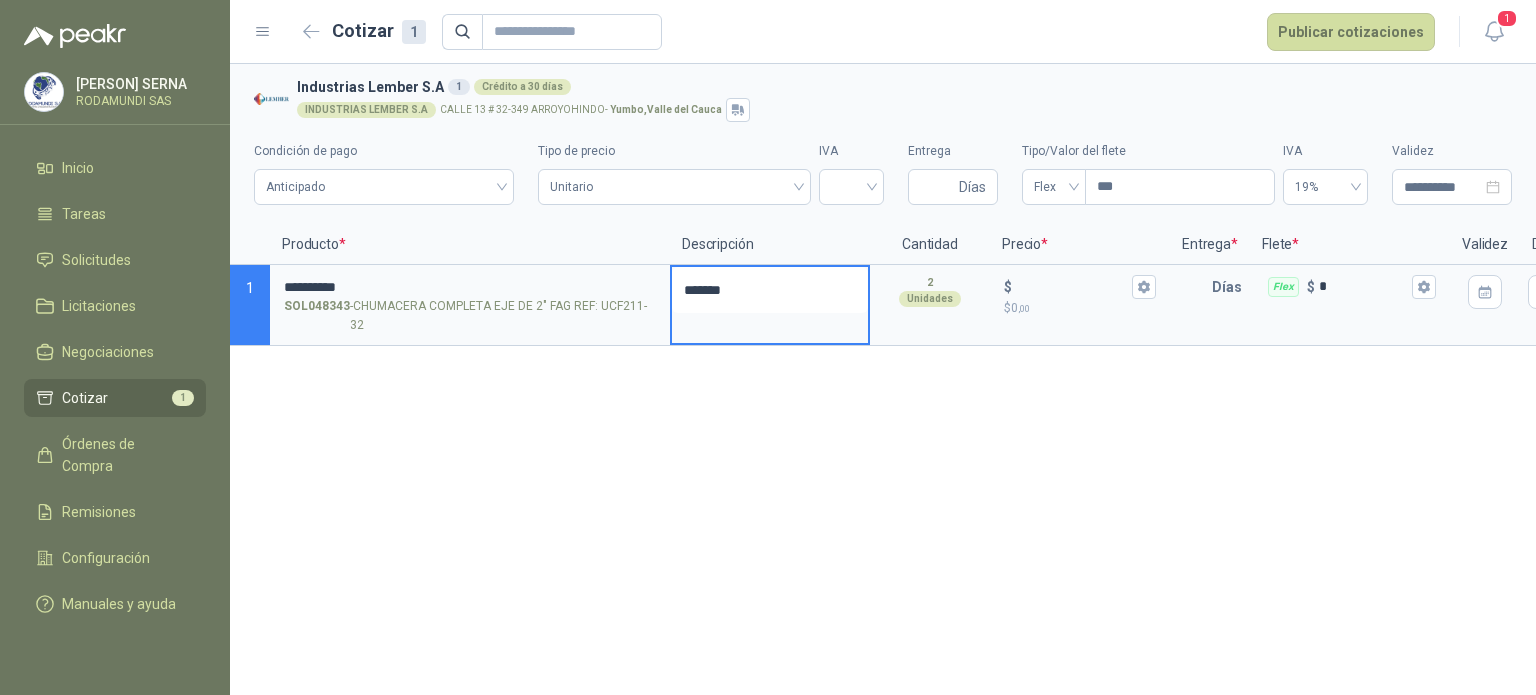 type 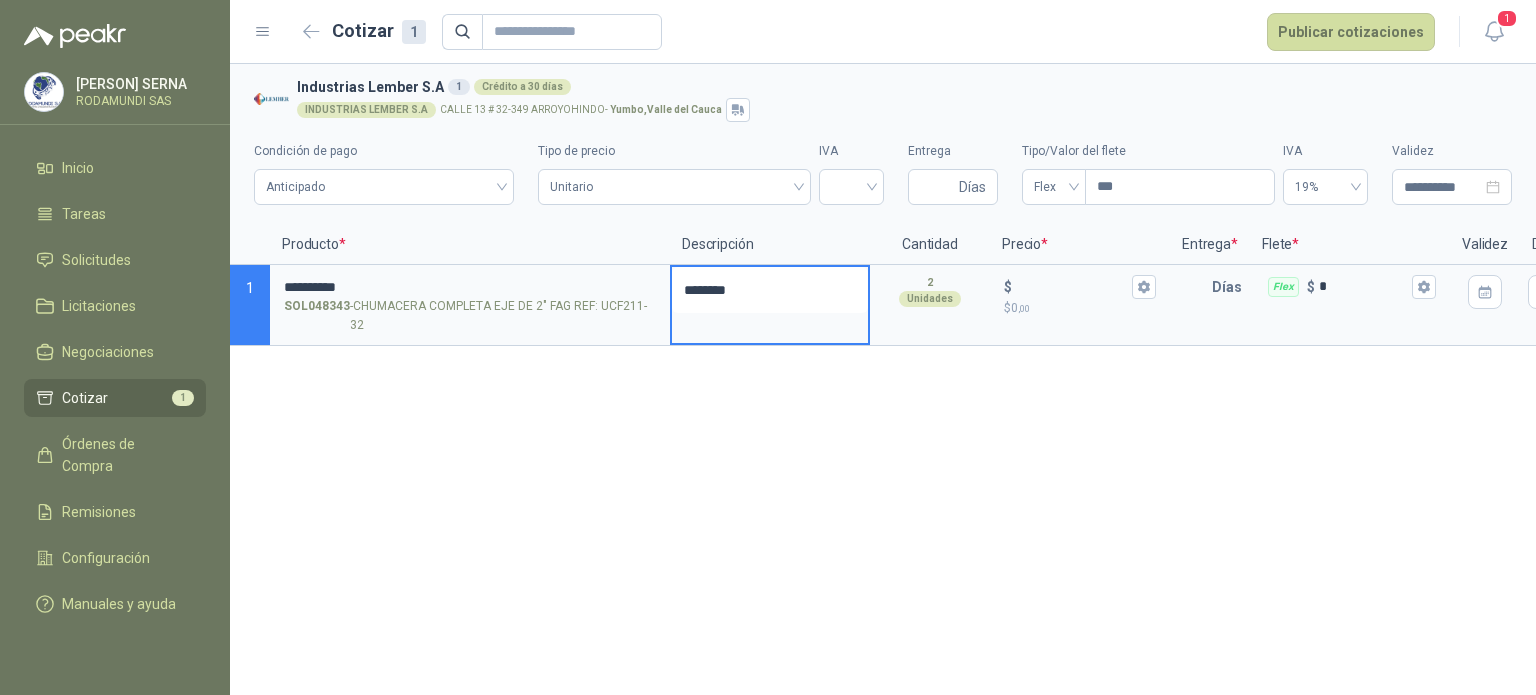 type 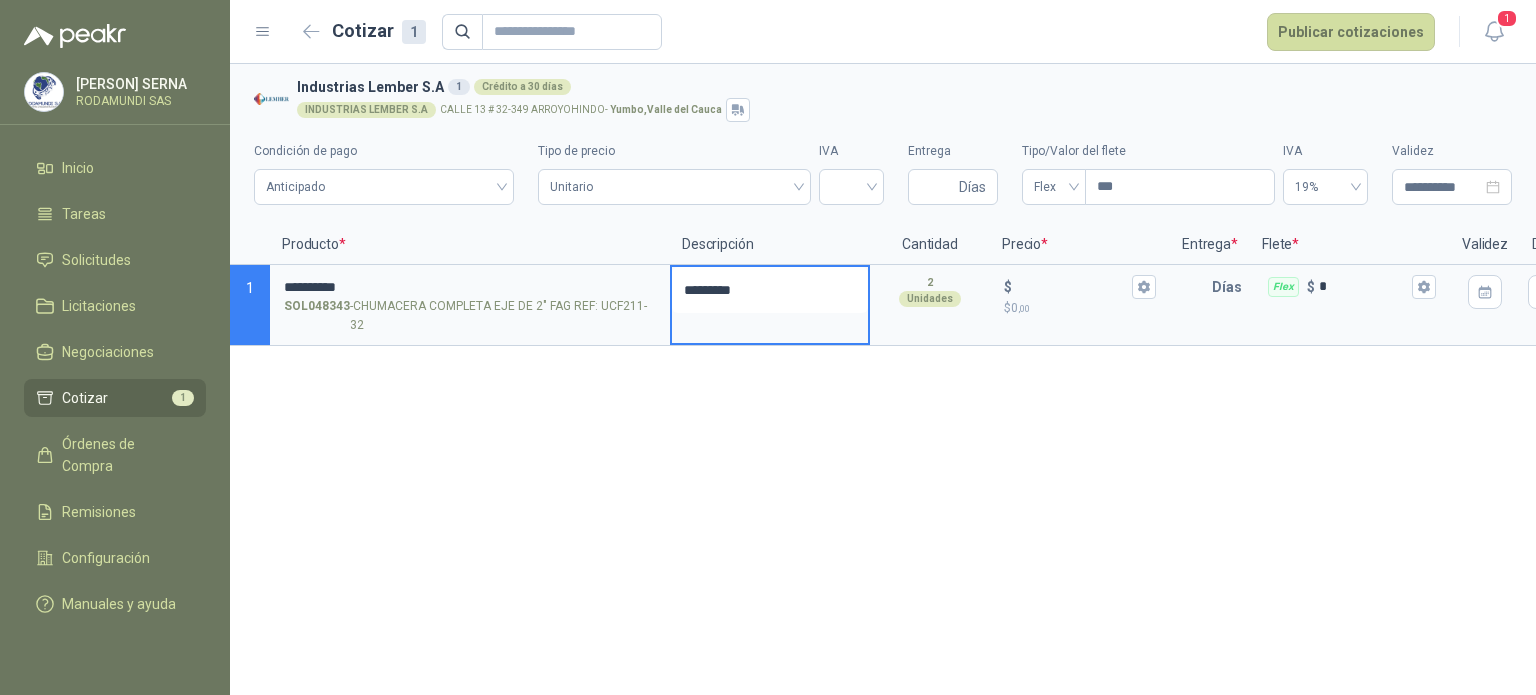 type 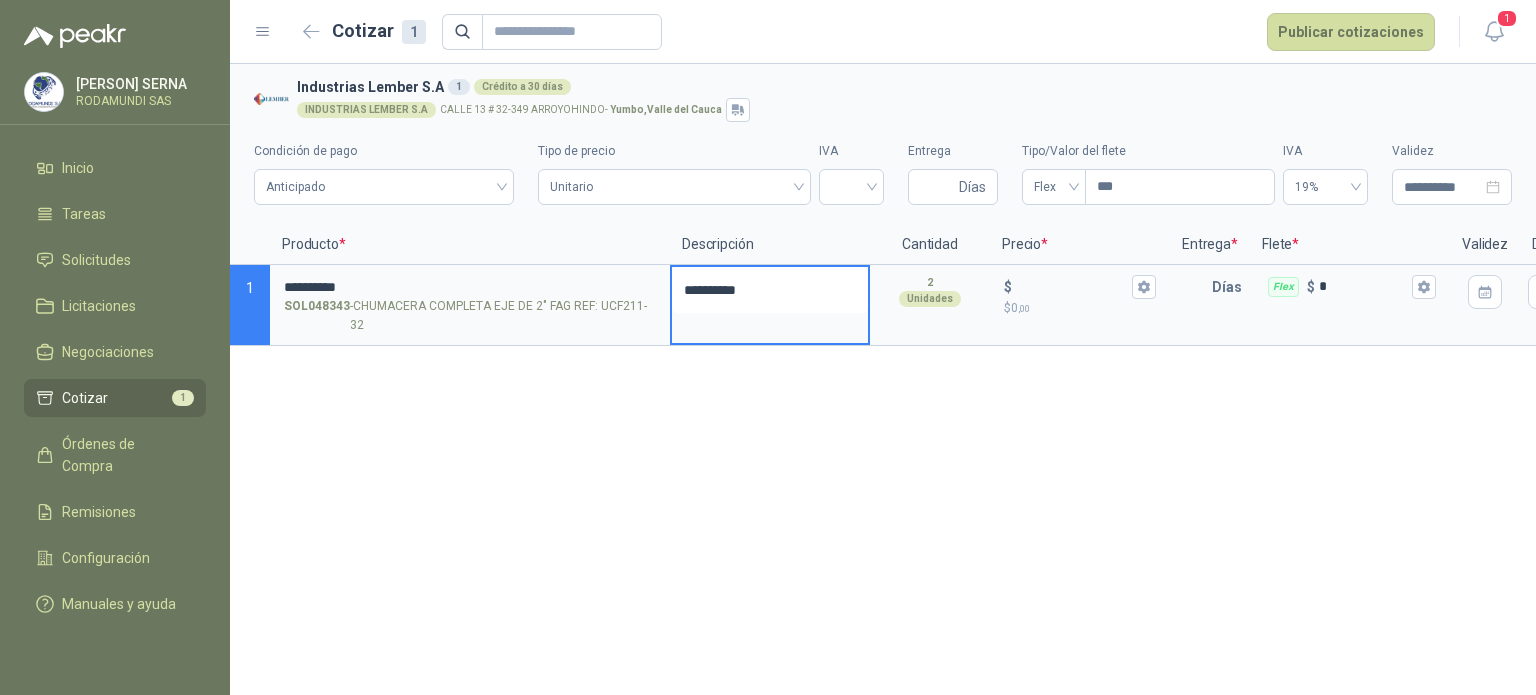 type 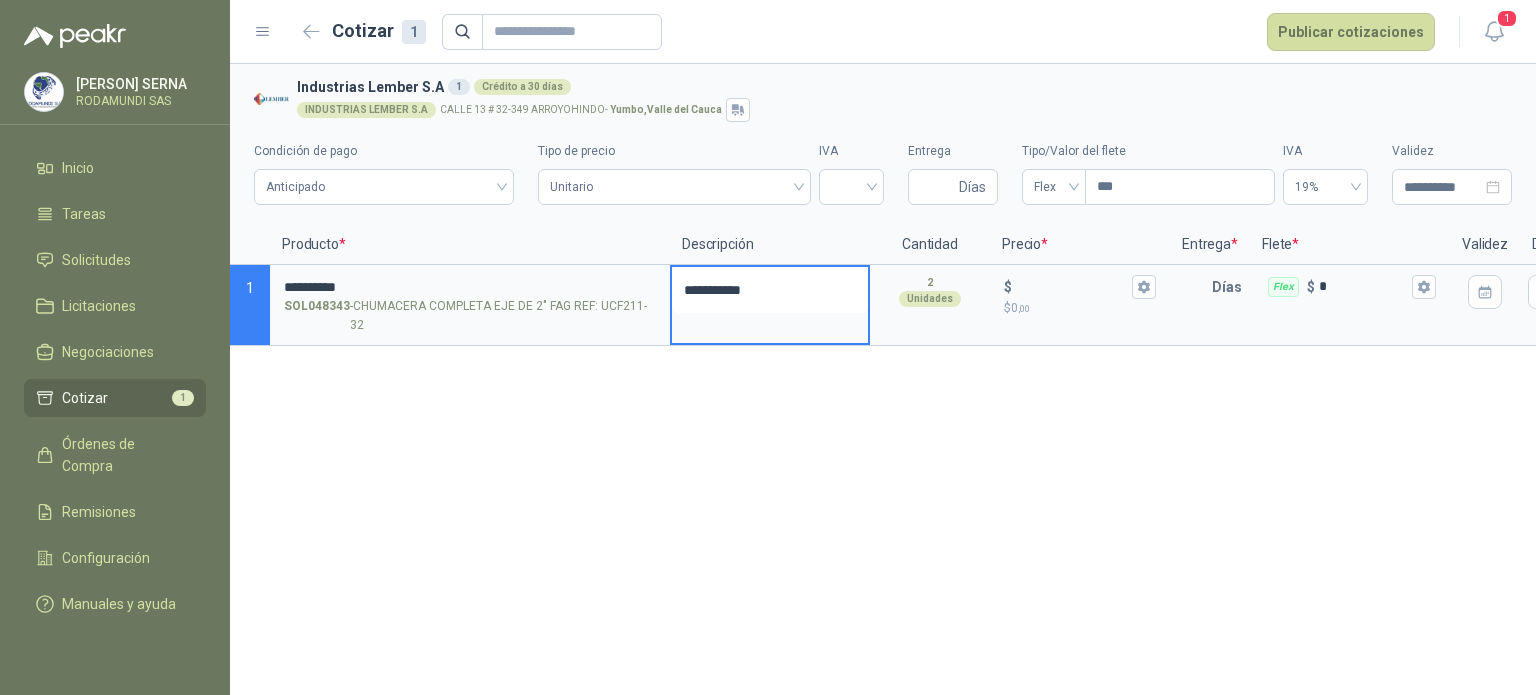 type 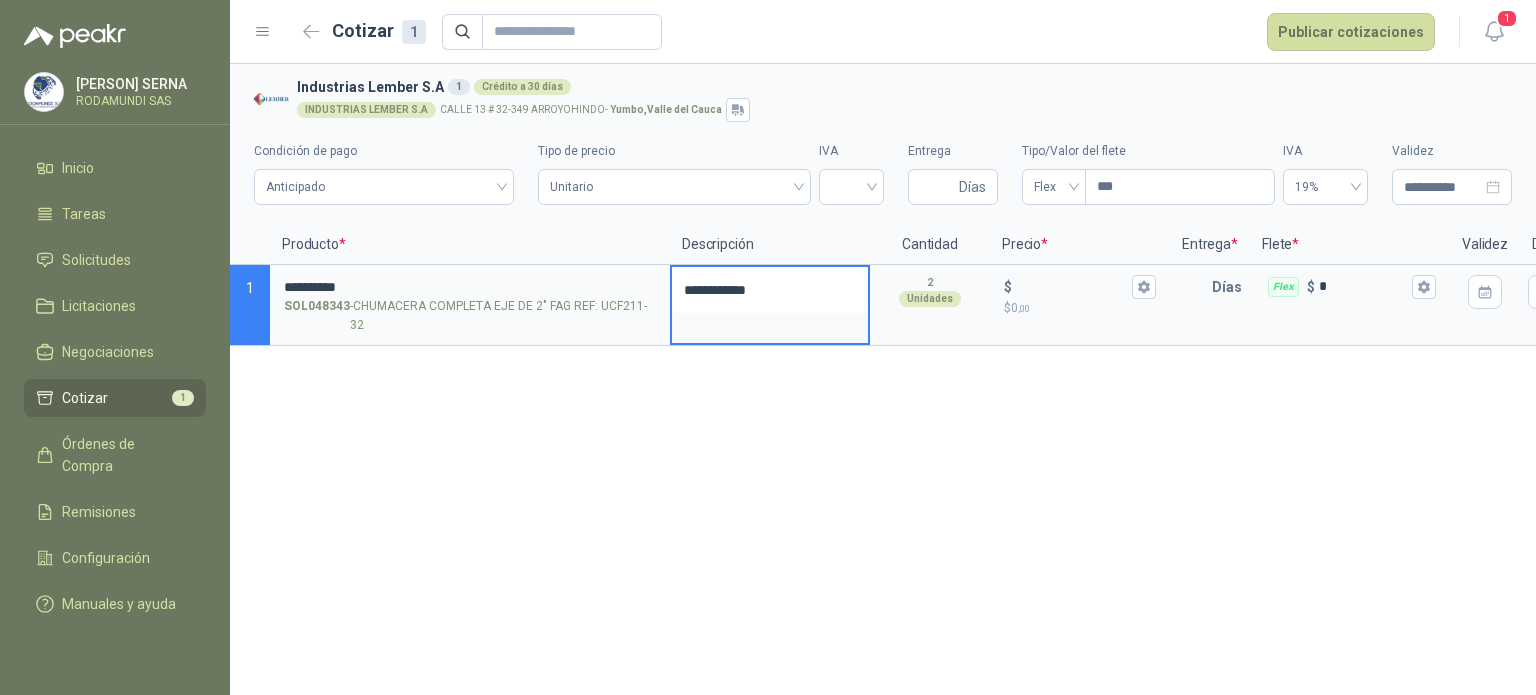 type on "**********" 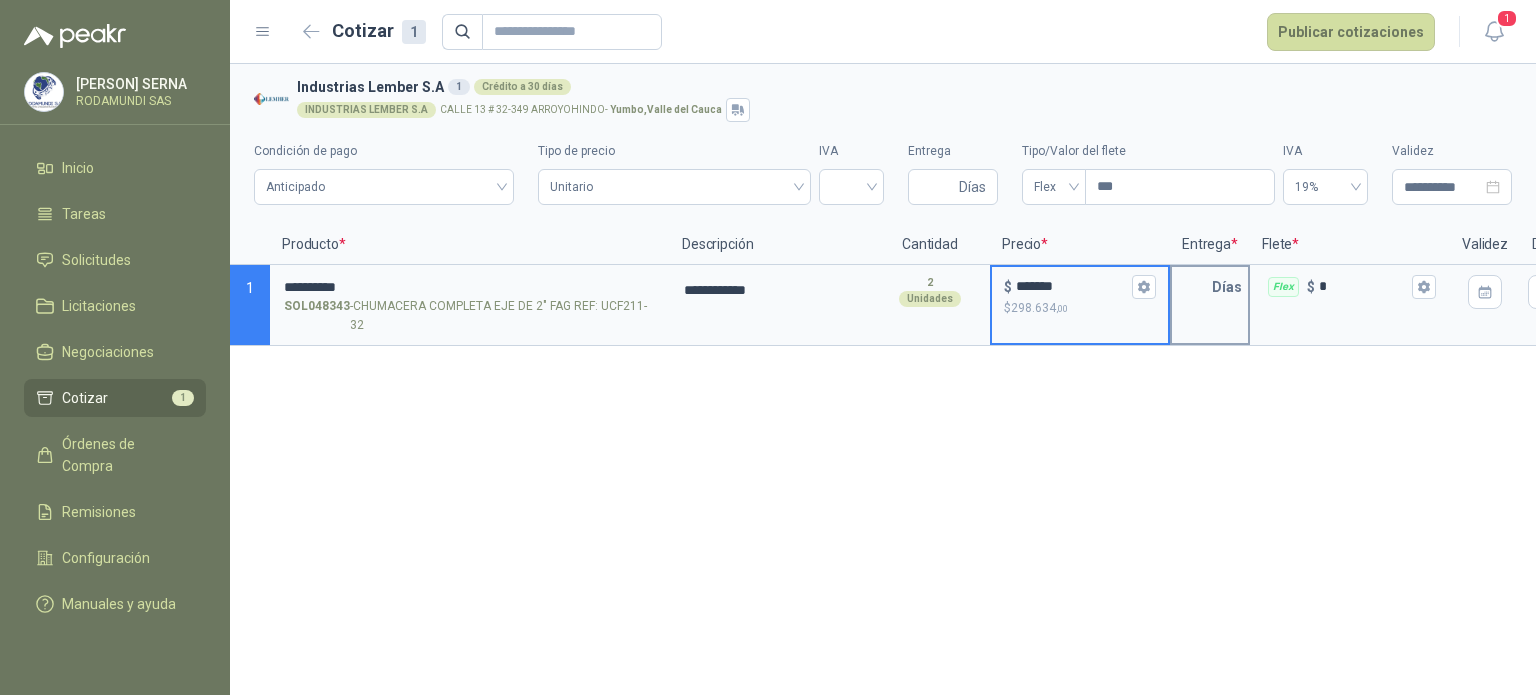 type on "*******" 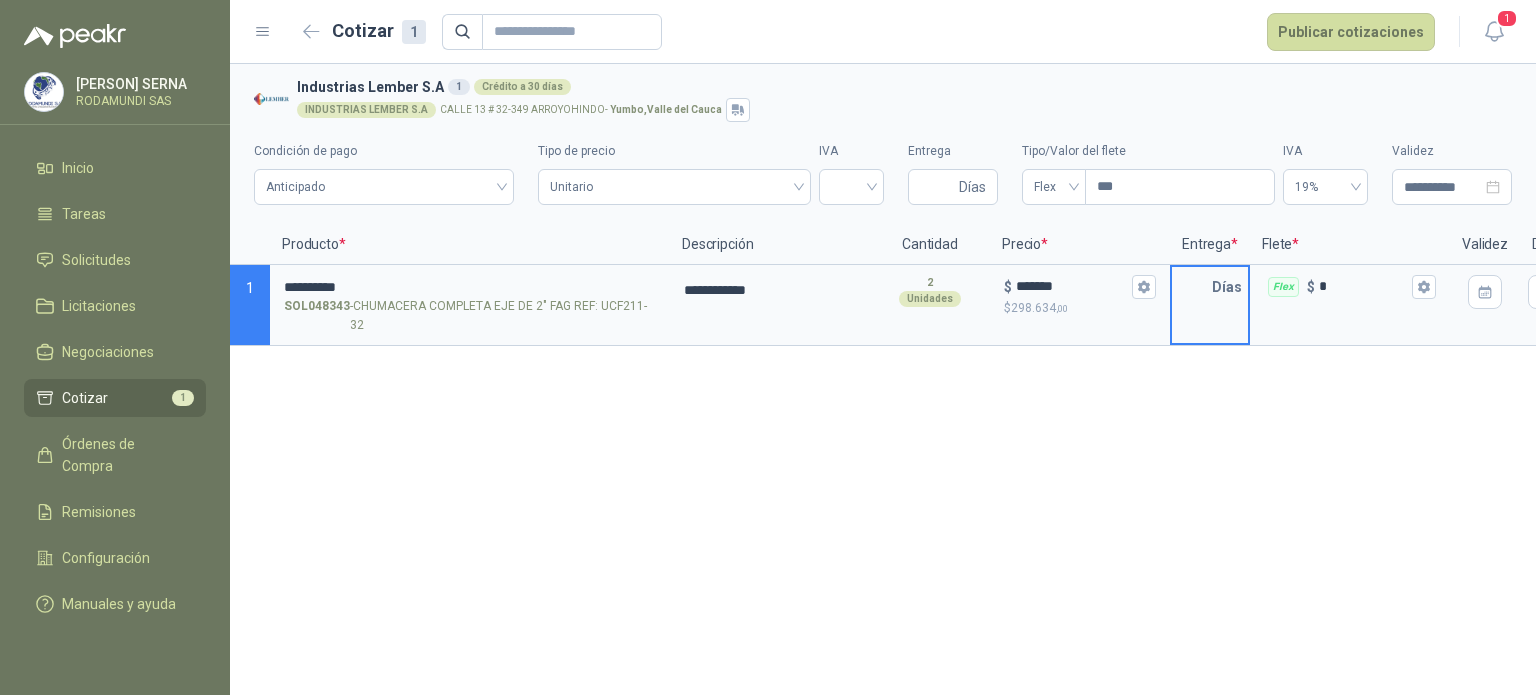 click at bounding box center (1192, 287) 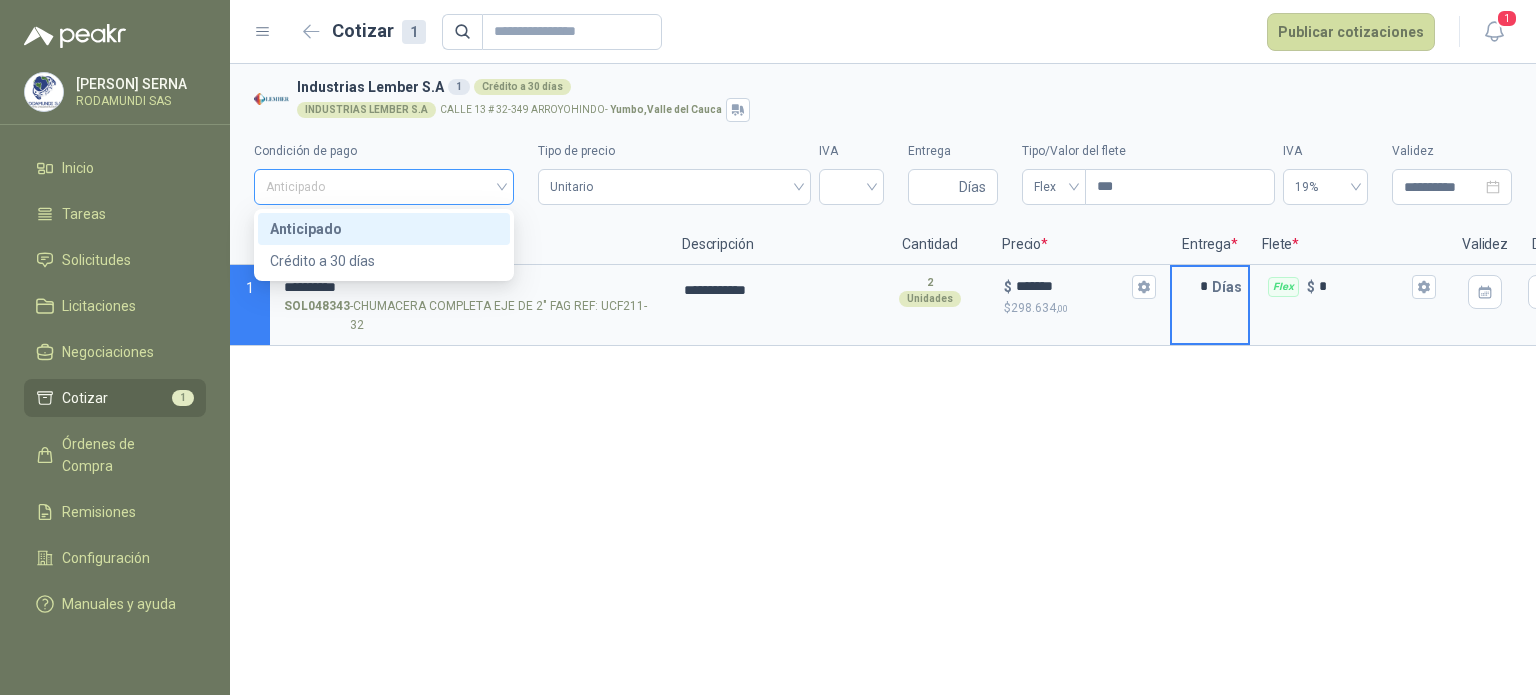 click on "Anticipado" at bounding box center (384, 187) 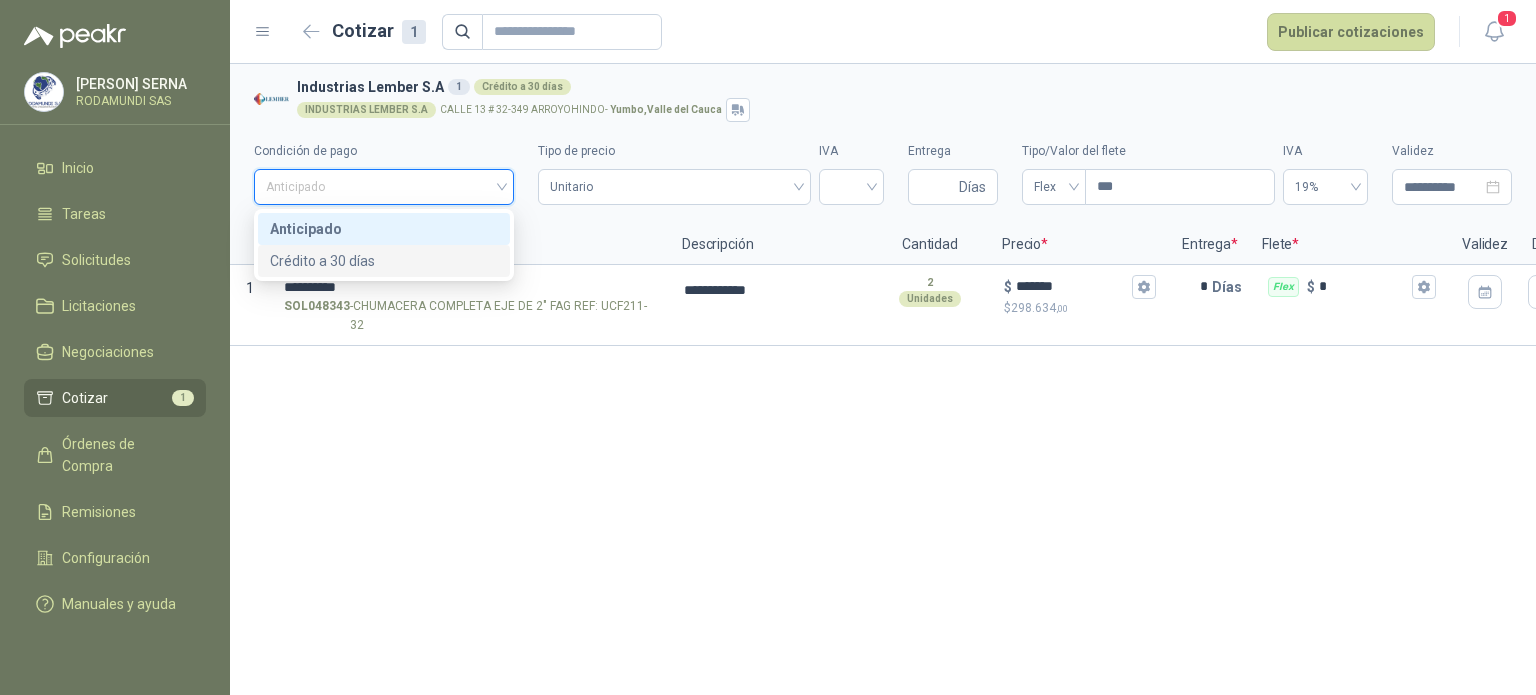 click on "Crédito a 30 días" at bounding box center (384, 261) 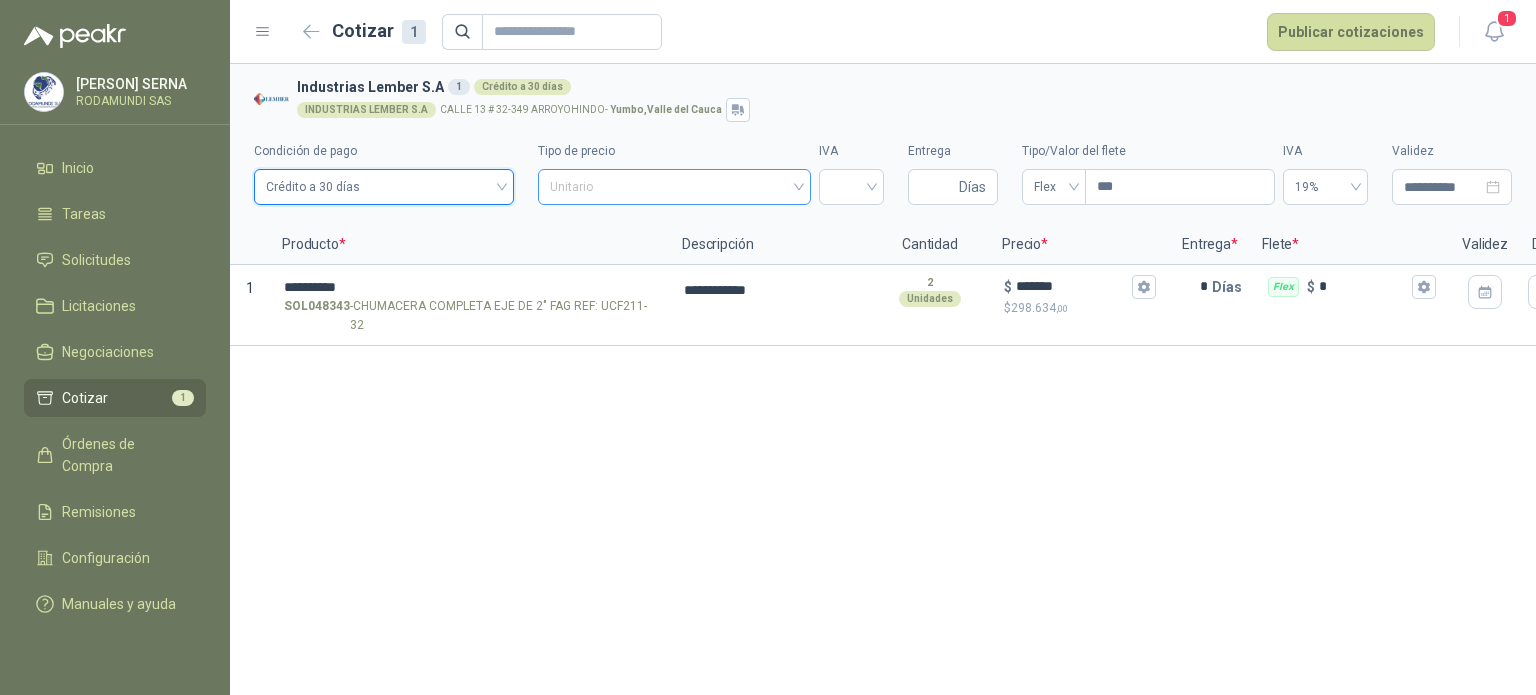 click on "Unitario" at bounding box center (674, 187) 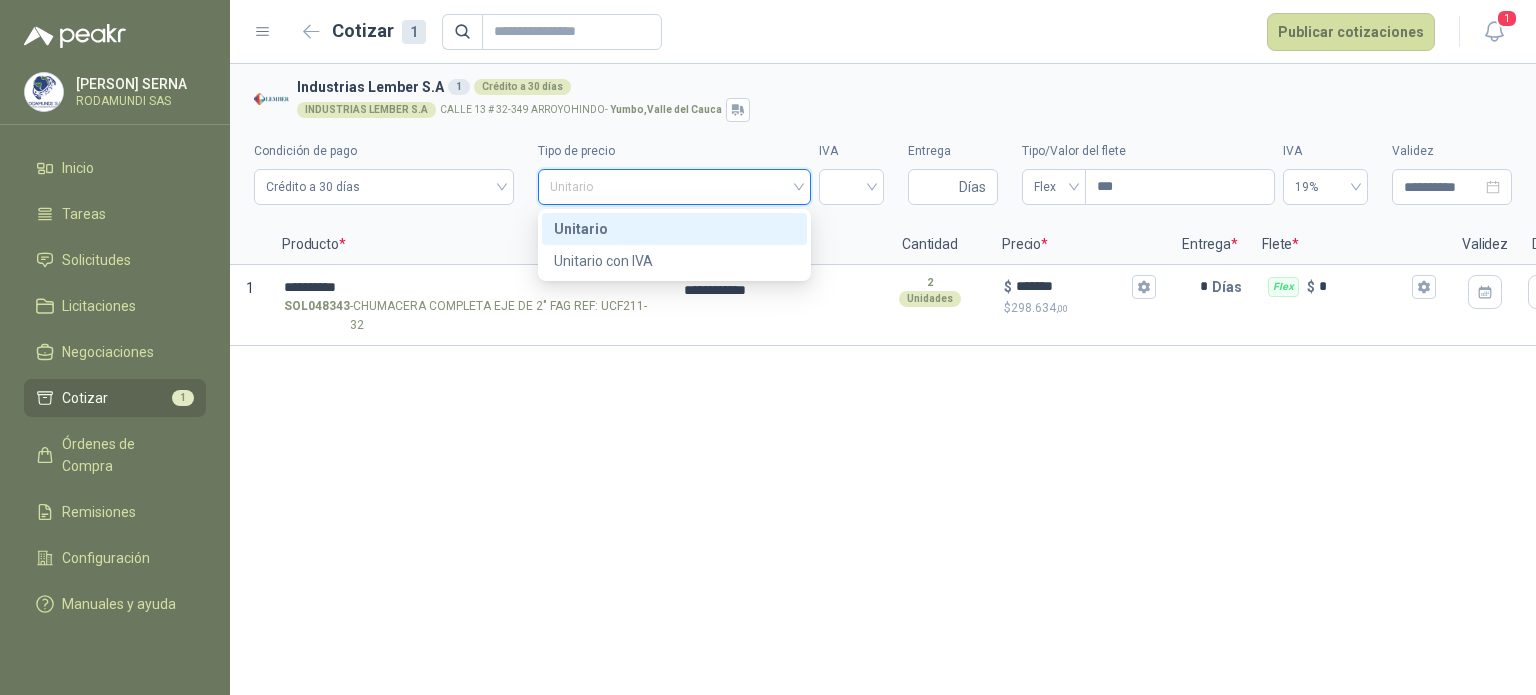 click on "Unitario" at bounding box center (674, 229) 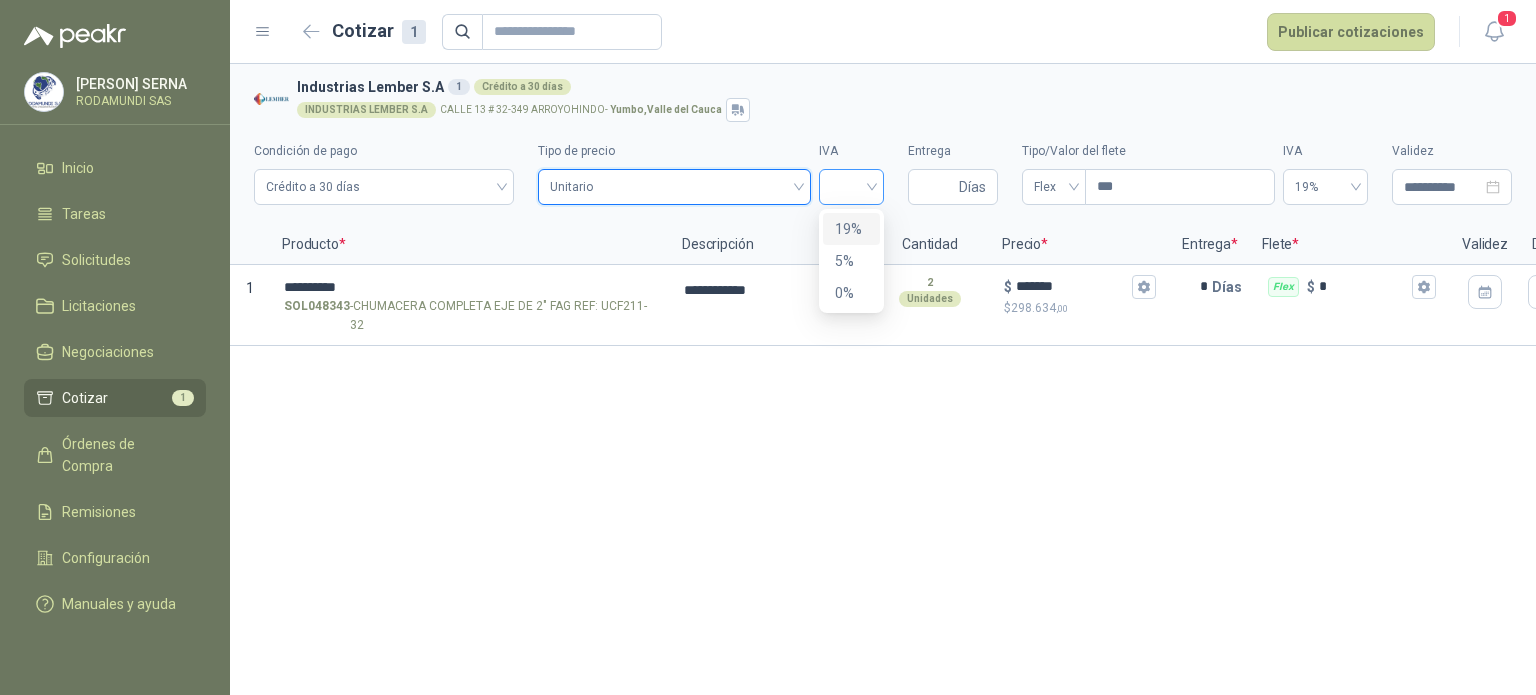 click at bounding box center (851, 187) 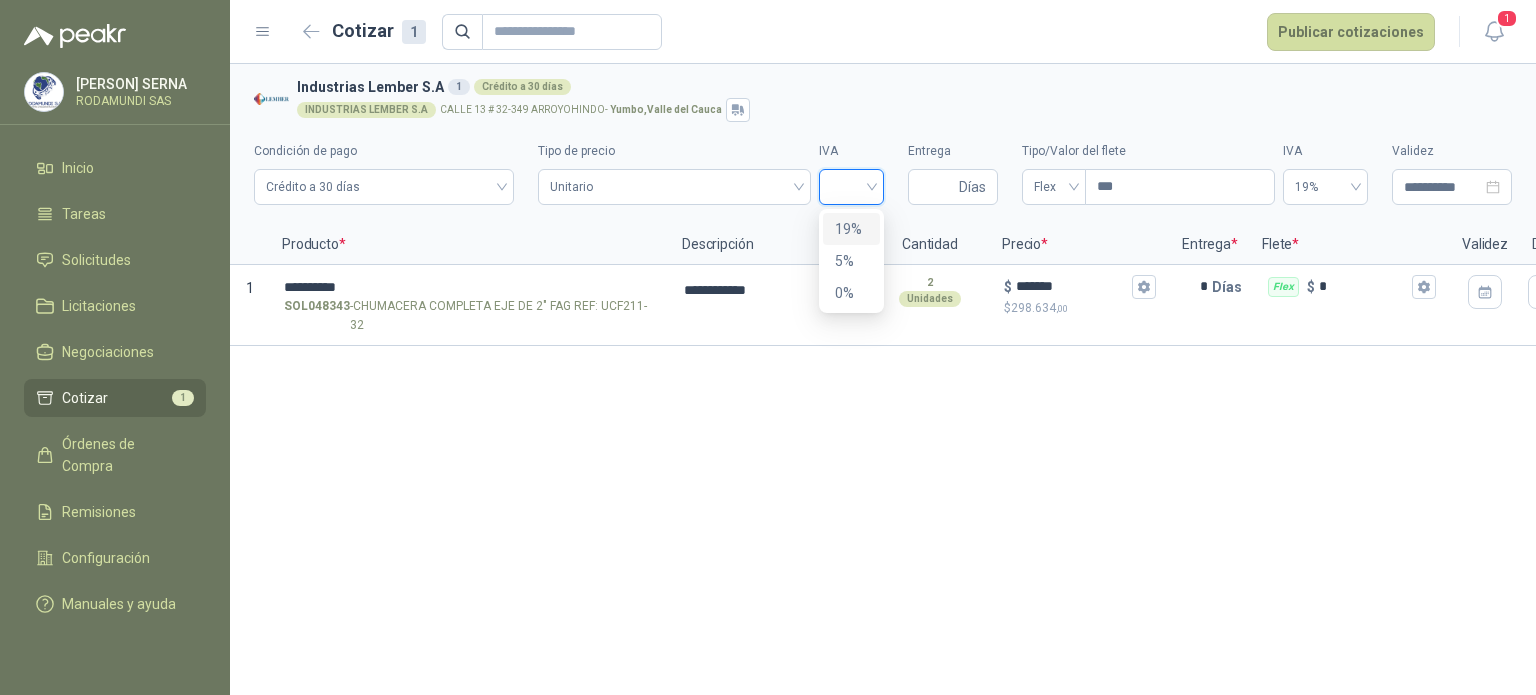 click on "19%" at bounding box center [851, 229] 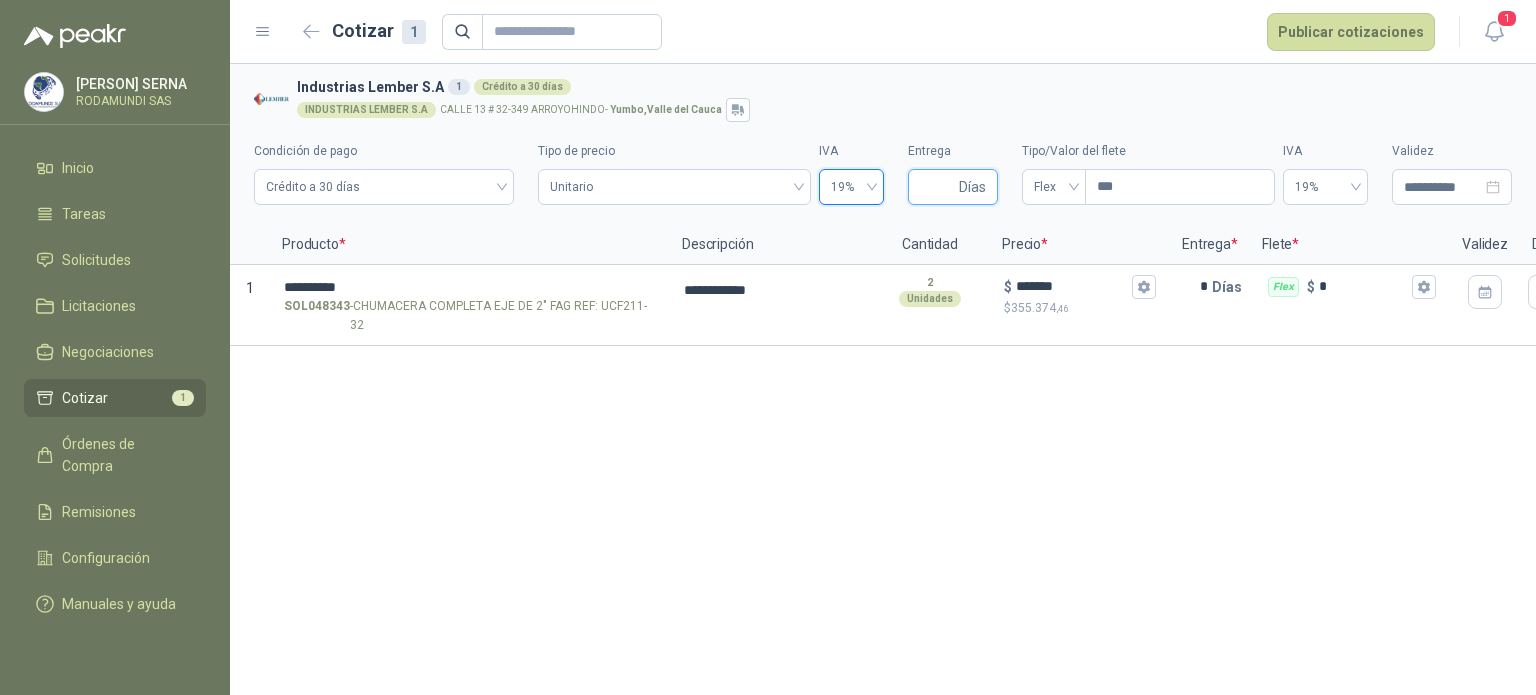 click on "Entrega" at bounding box center [937, 187] 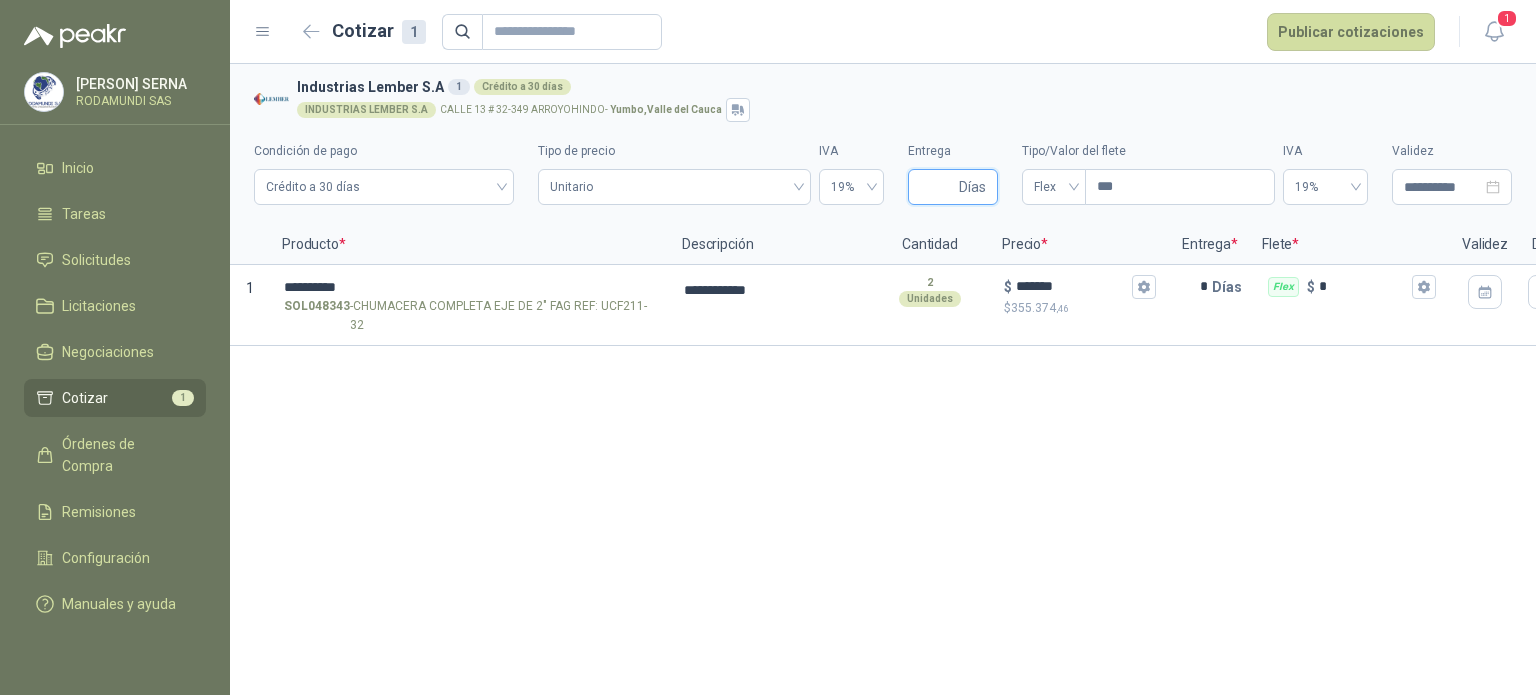type on "*" 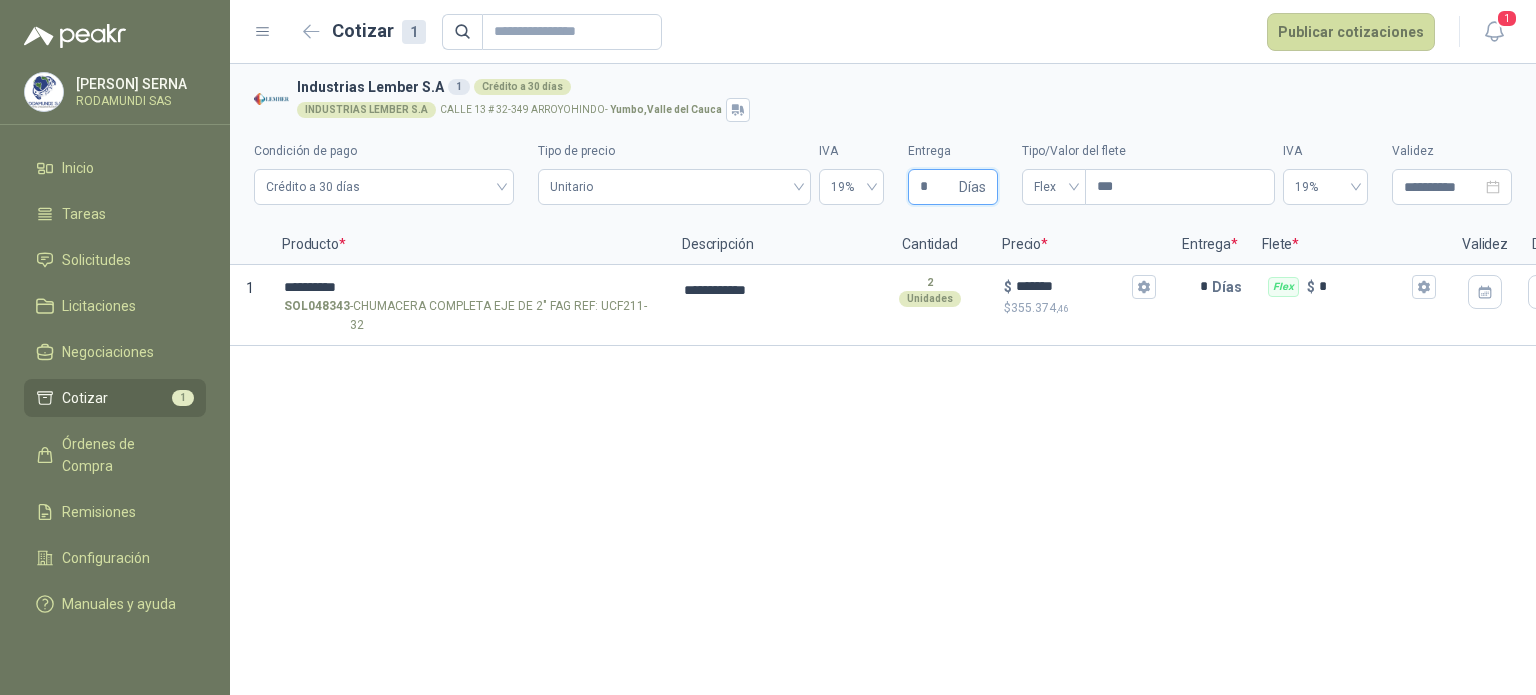 type 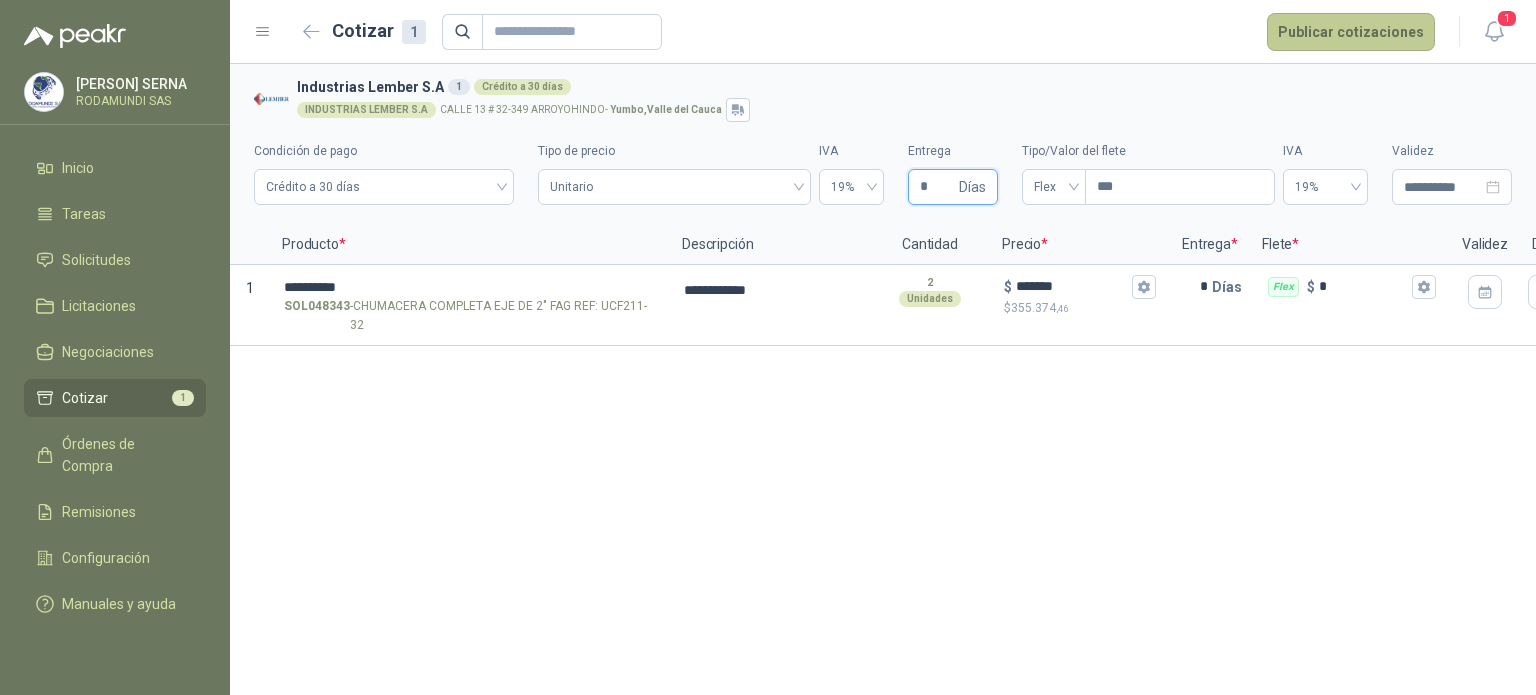 type on "*" 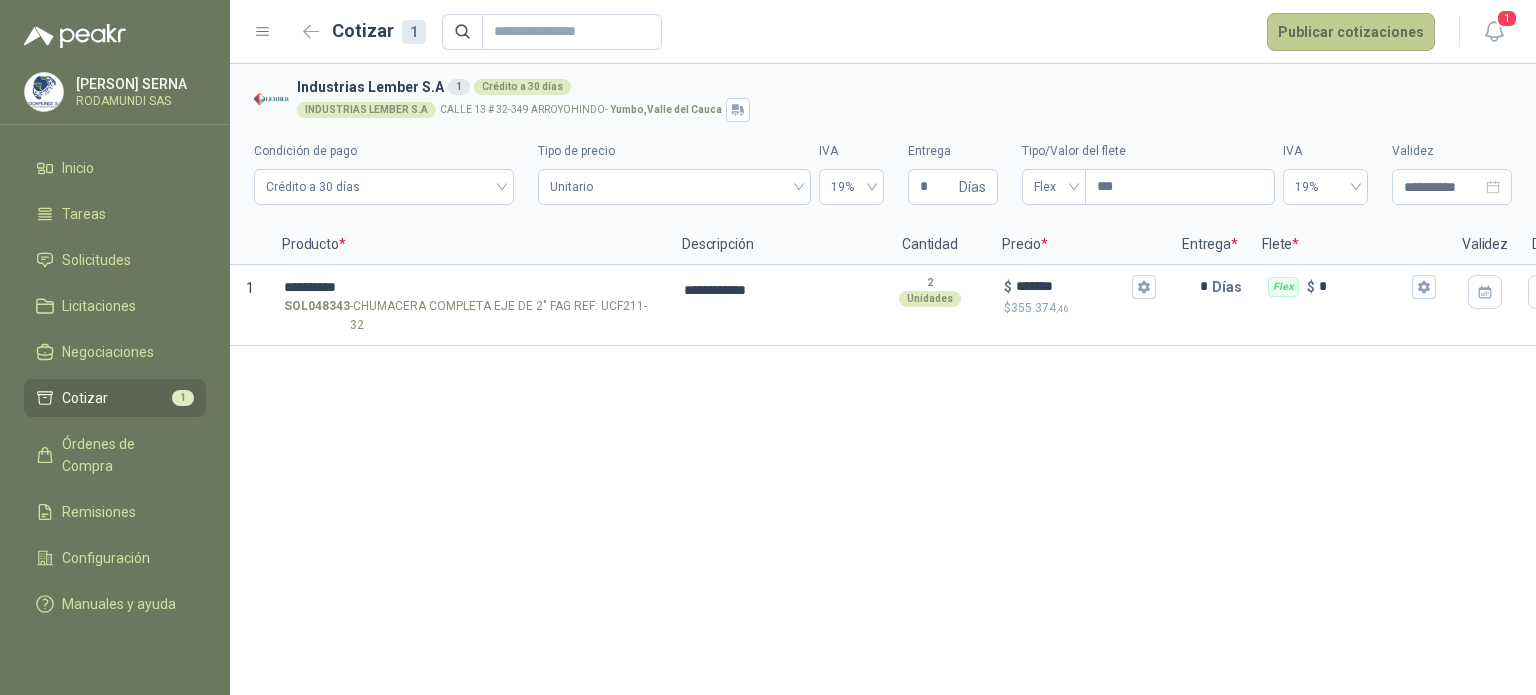 click on "Publicar cotizaciones" at bounding box center [1351, 32] 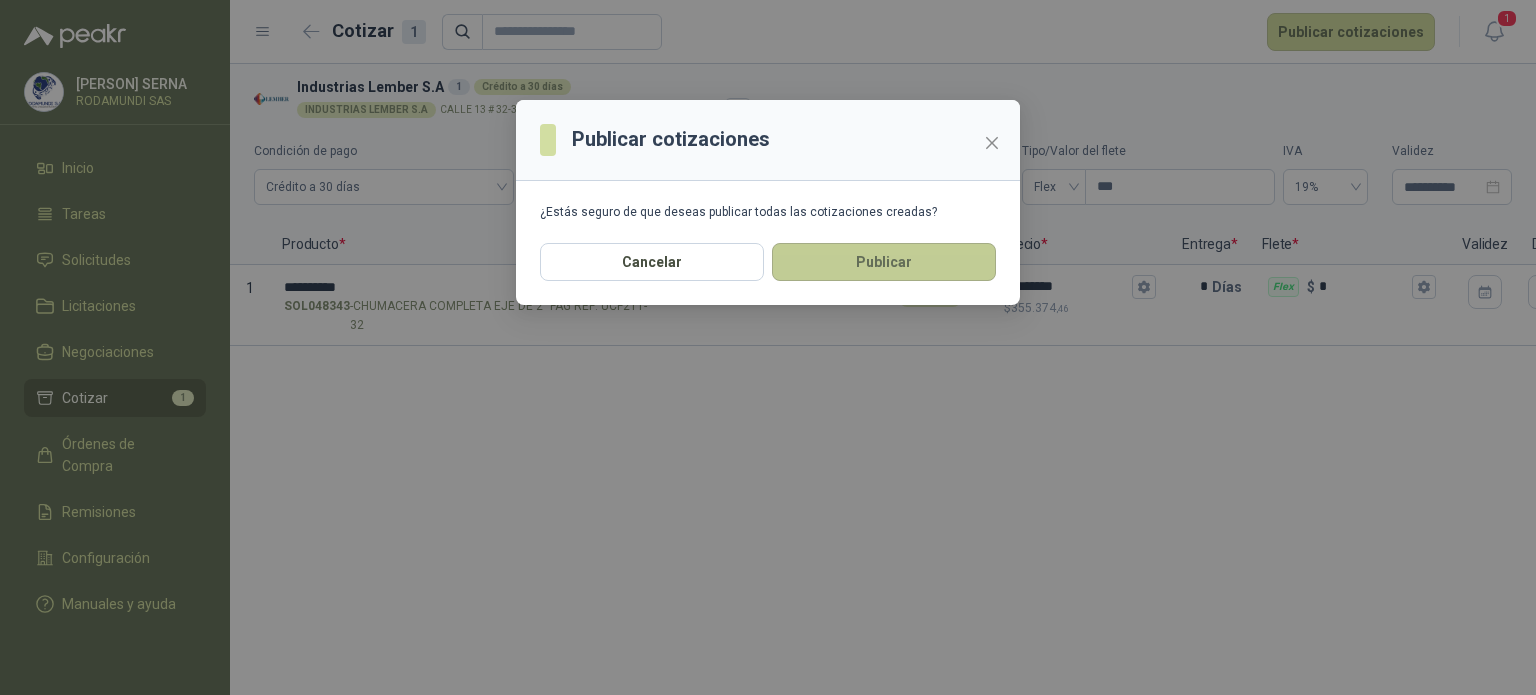 click on "Publicar" at bounding box center [884, 262] 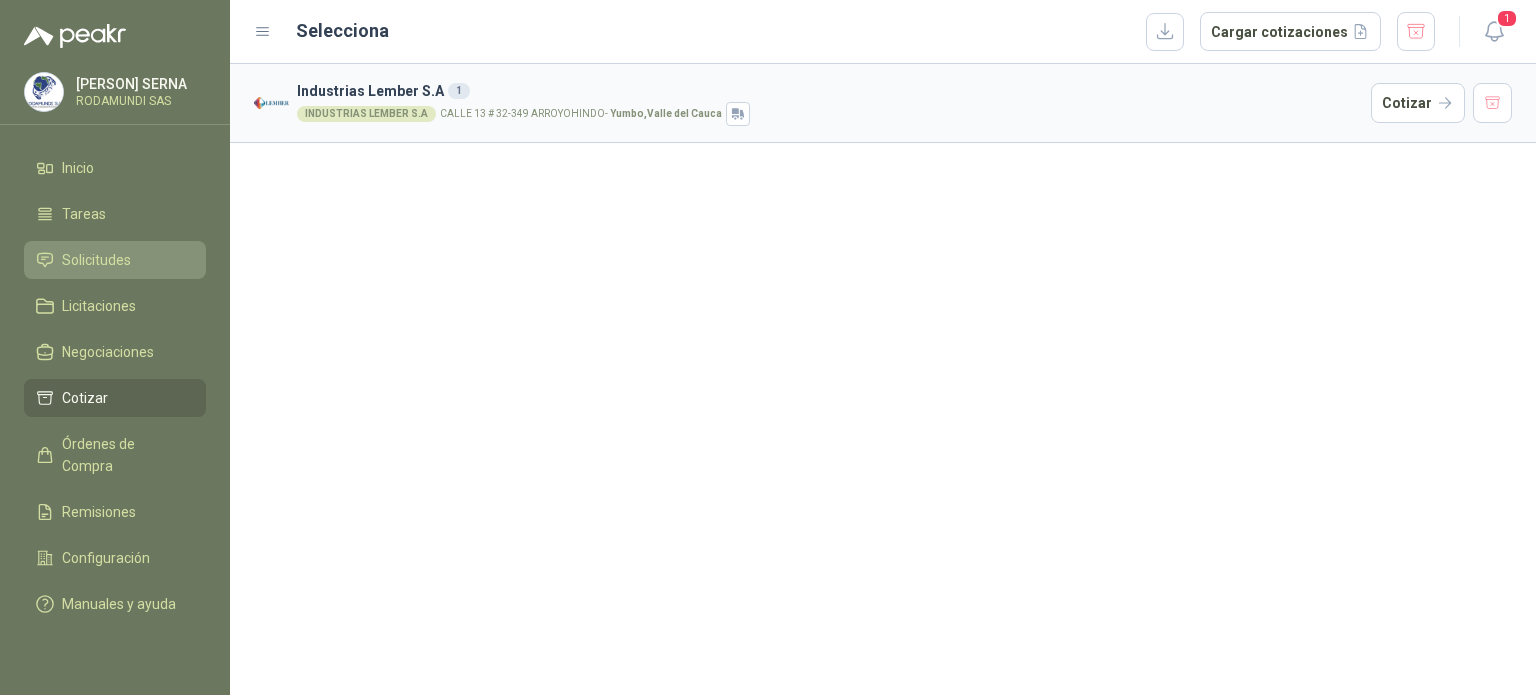 click on "Solicitudes" at bounding box center (96, 260) 